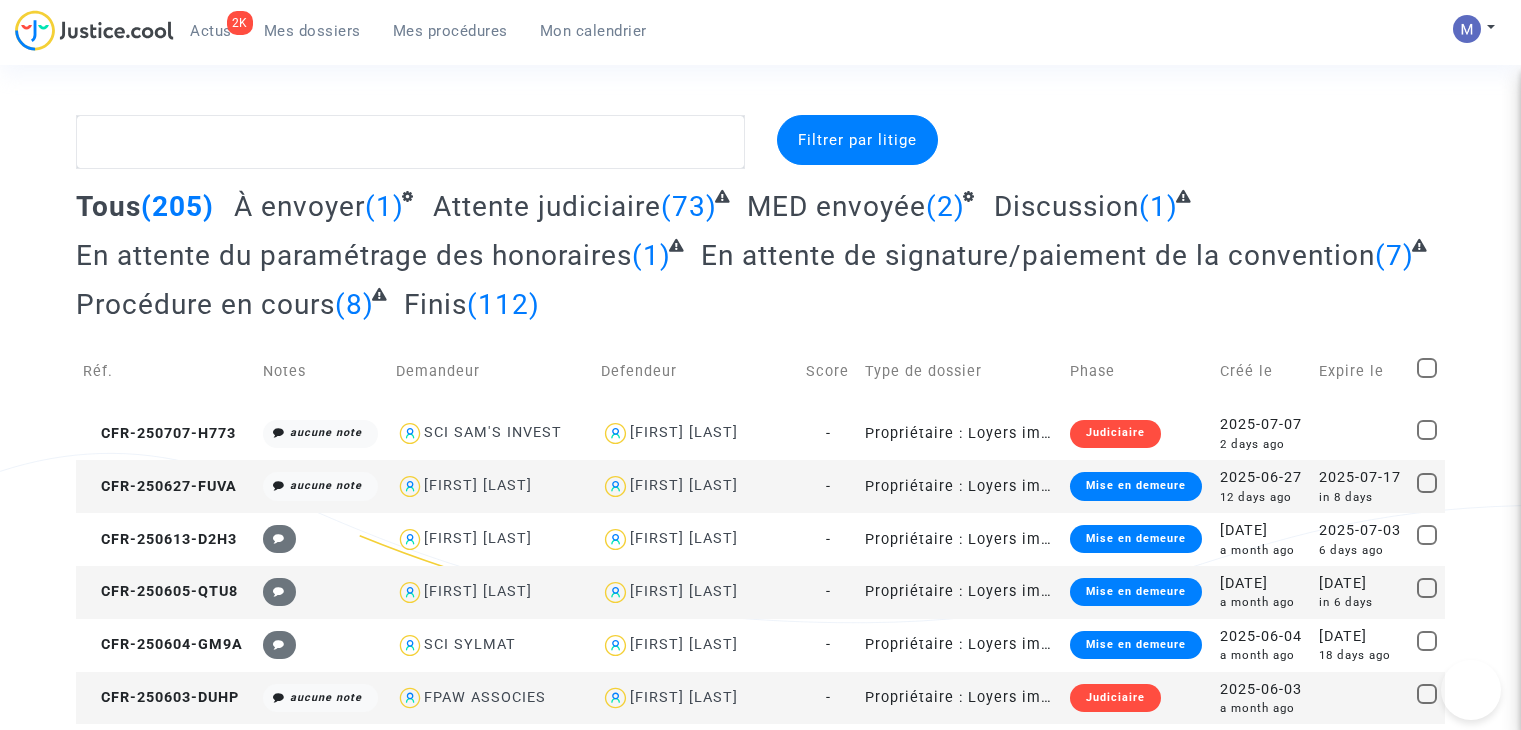 scroll, scrollTop: 0, scrollLeft: 0, axis: both 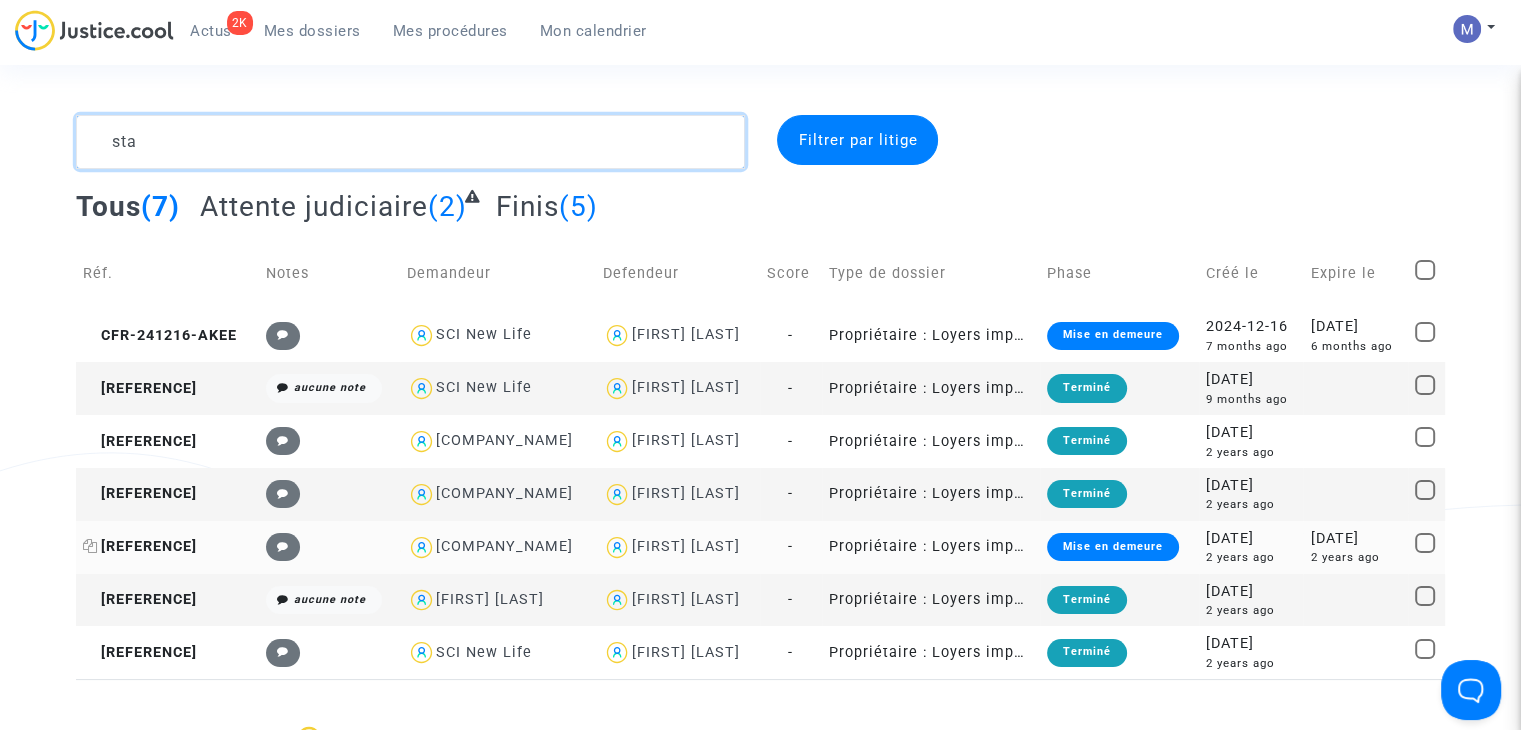 type on "sta" 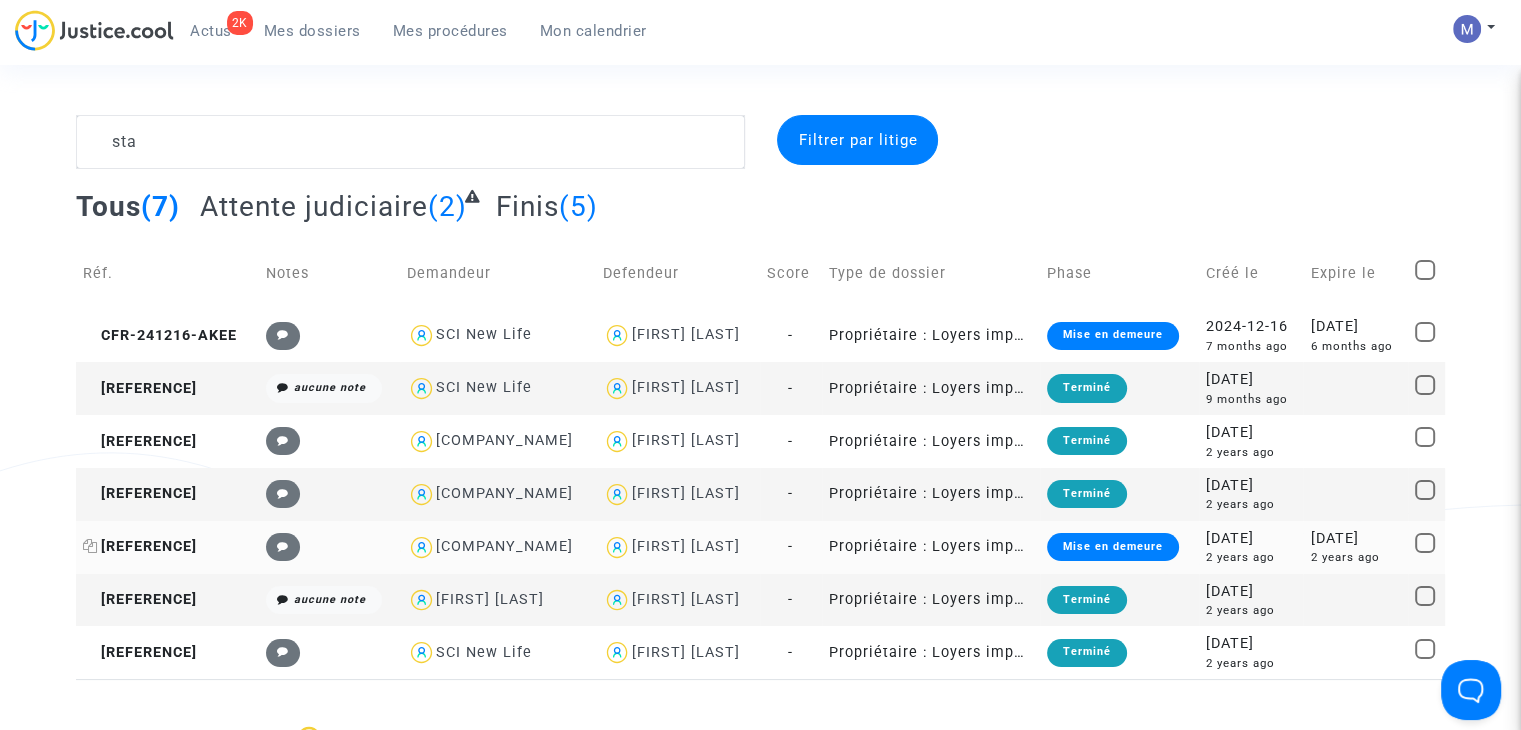 click on "[REFERENCE]" at bounding box center [160, 335] 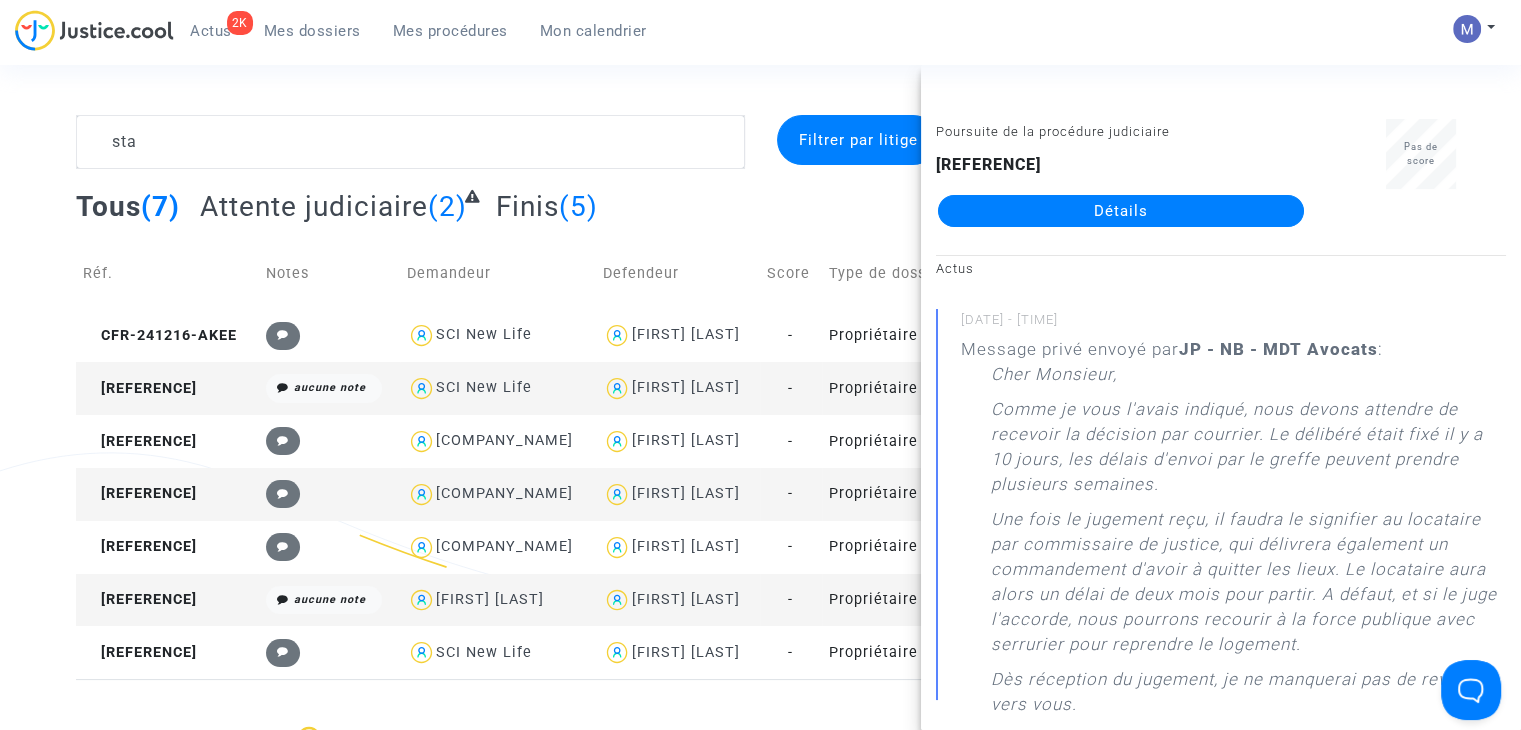 click on "Détails" at bounding box center [1121, 211] 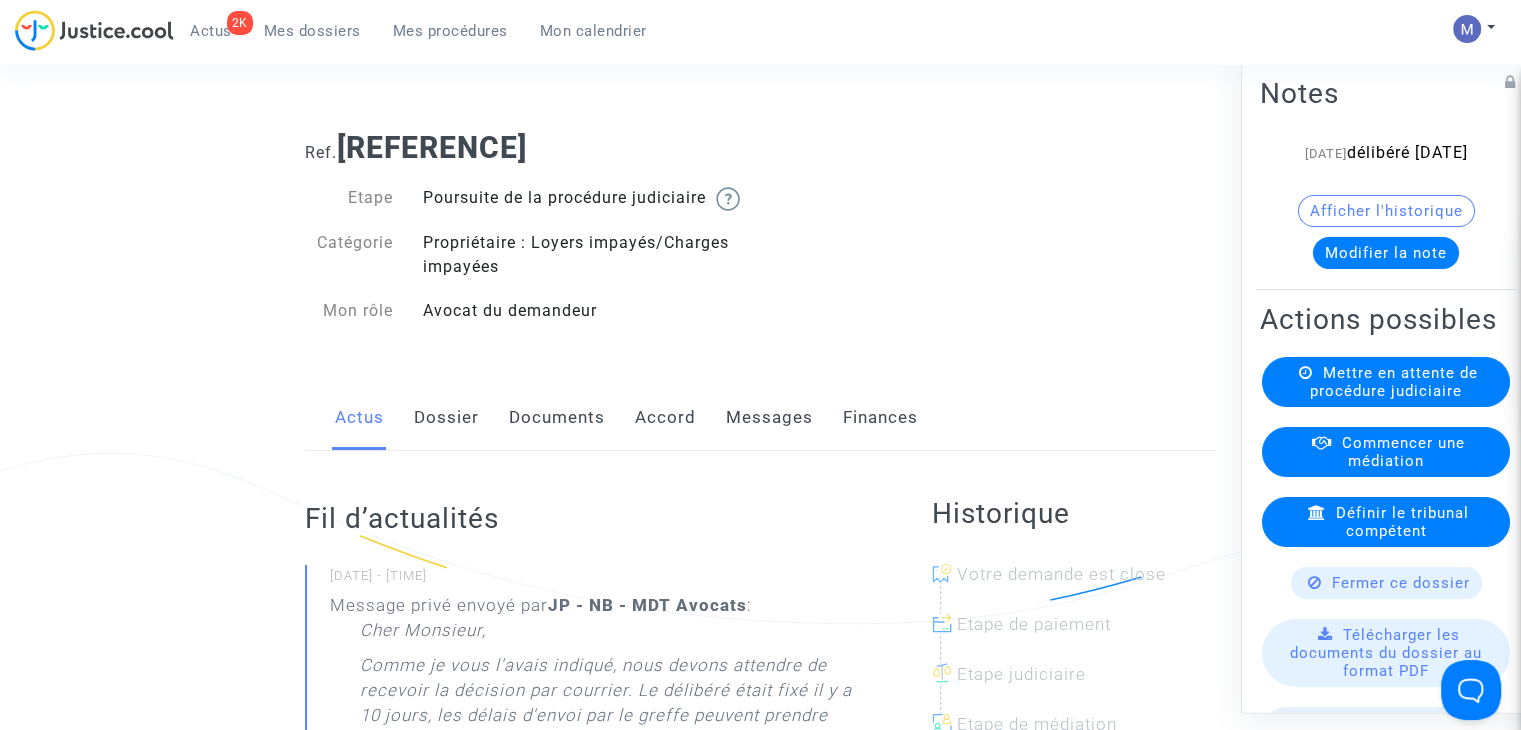 click on "Modifier la note" at bounding box center [1386, 253] 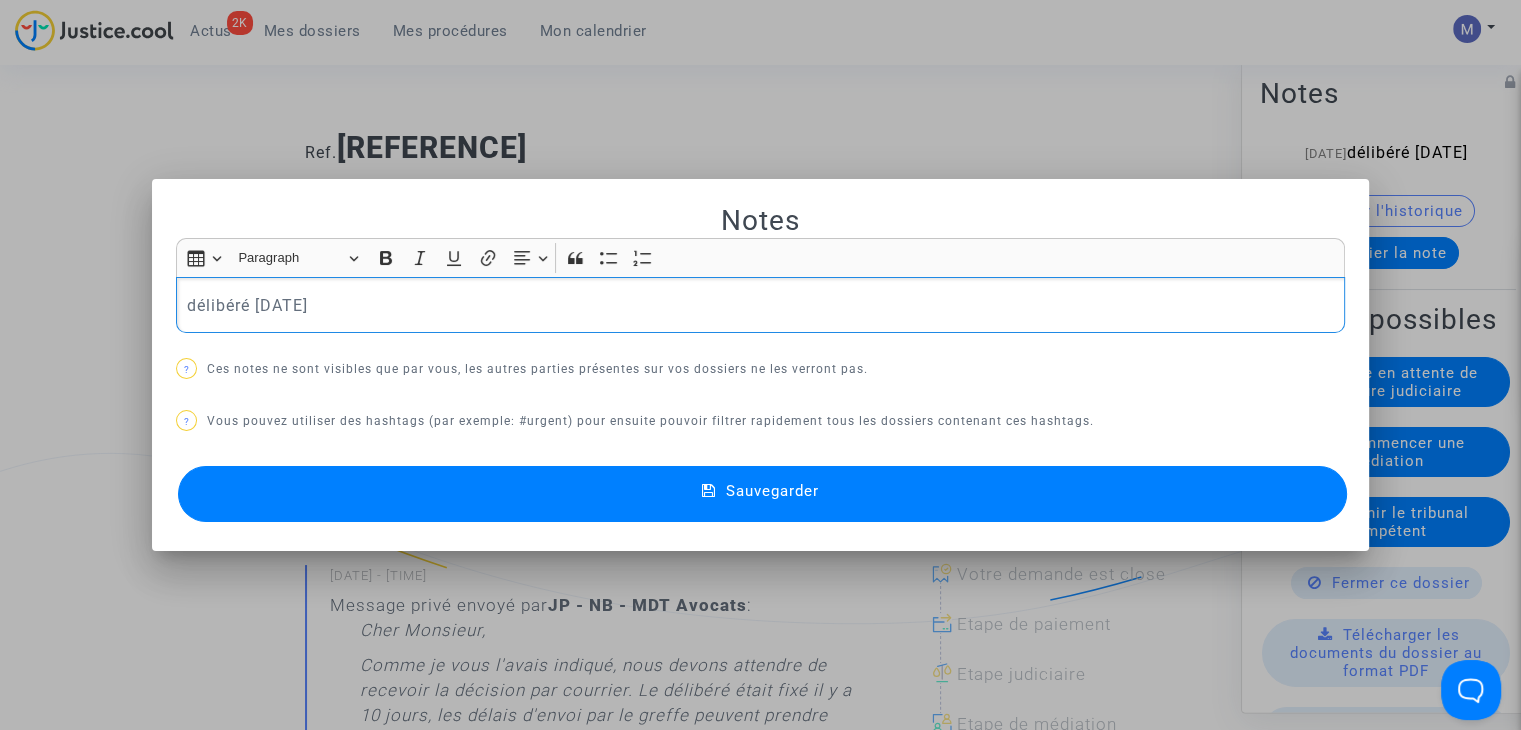 drag, startPoint x: 364, startPoint y: 318, endPoint x: 74, endPoint y: 299, distance: 290.62173 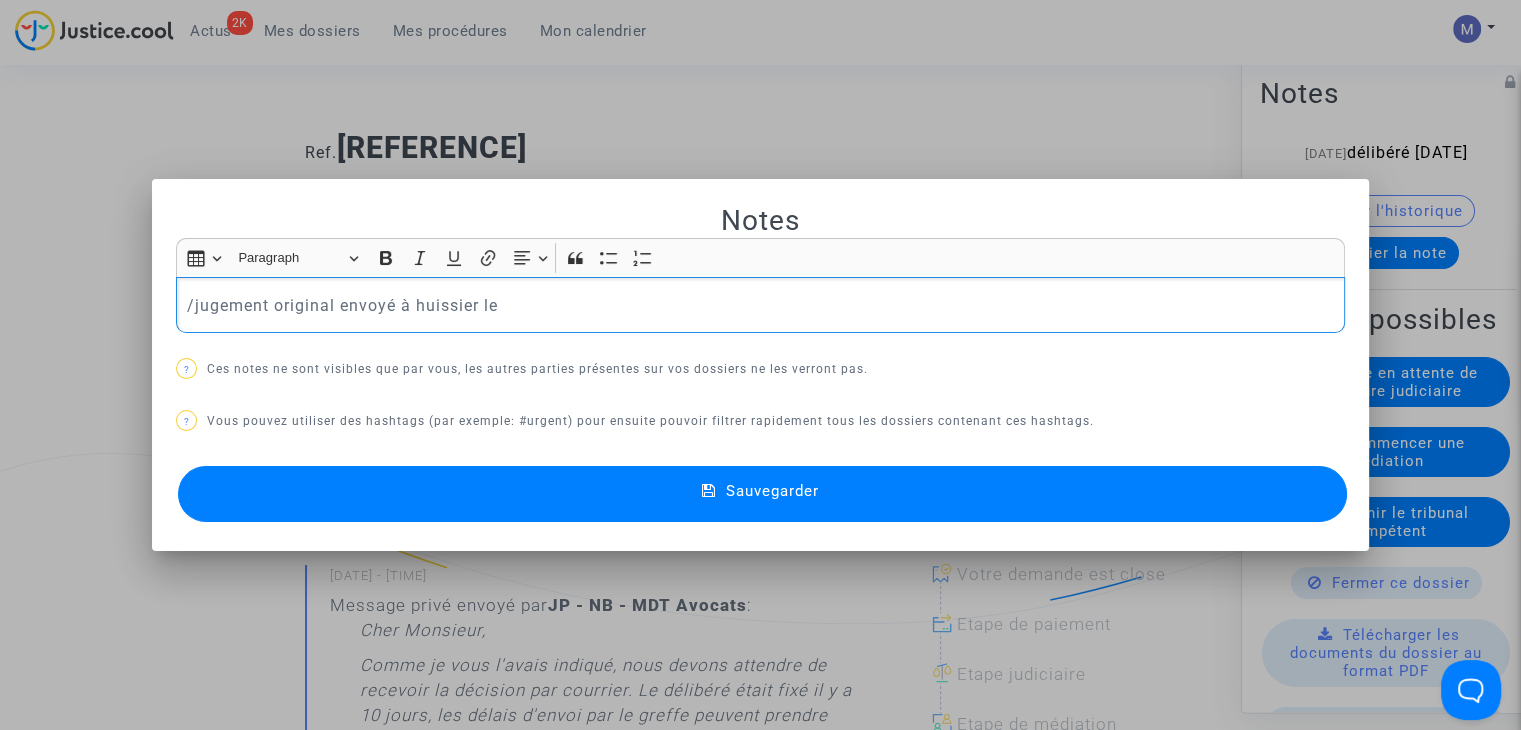 click on "/jugement original envoyé à huissier le" at bounding box center [761, 305] 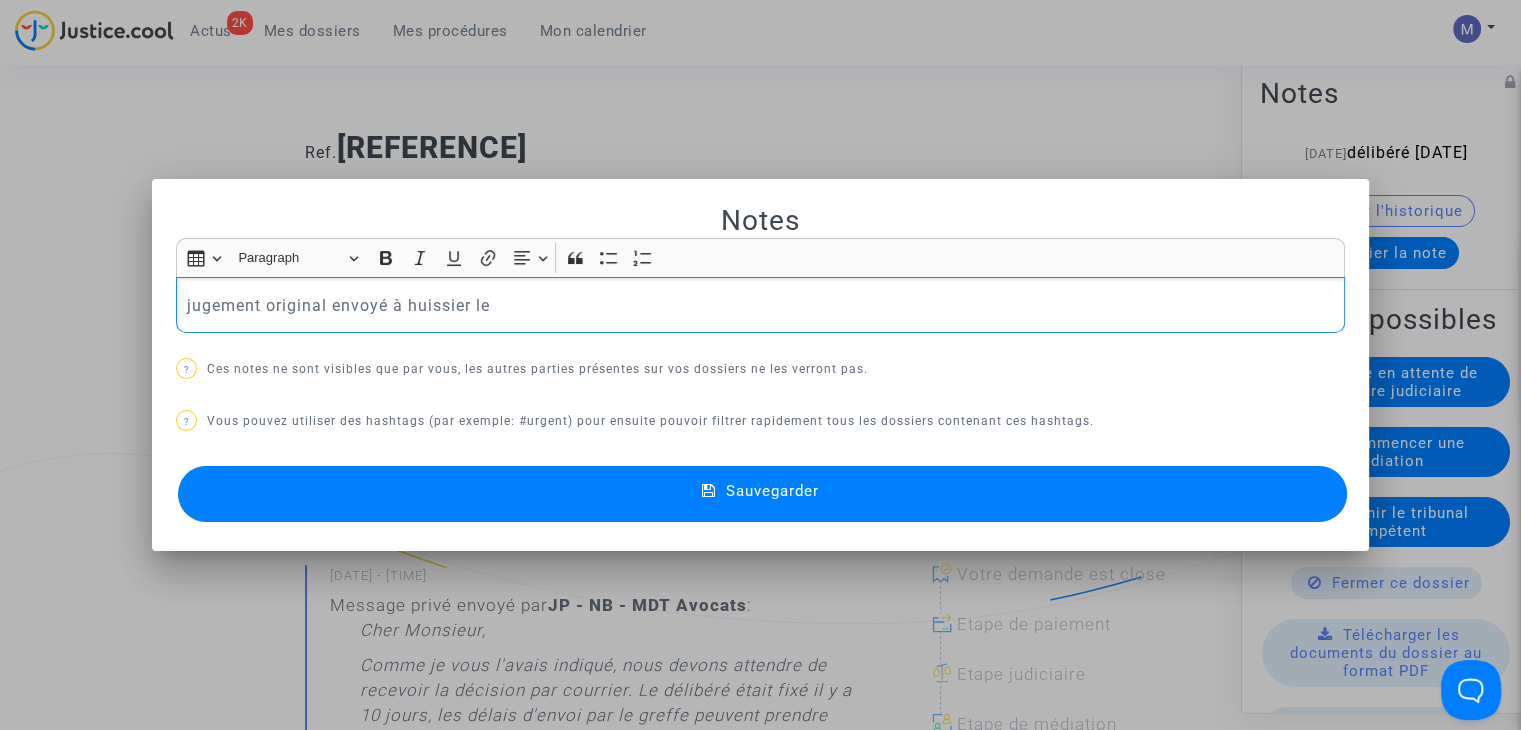 click on "jugement original envoyé à huissier le" at bounding box center [761, 305] 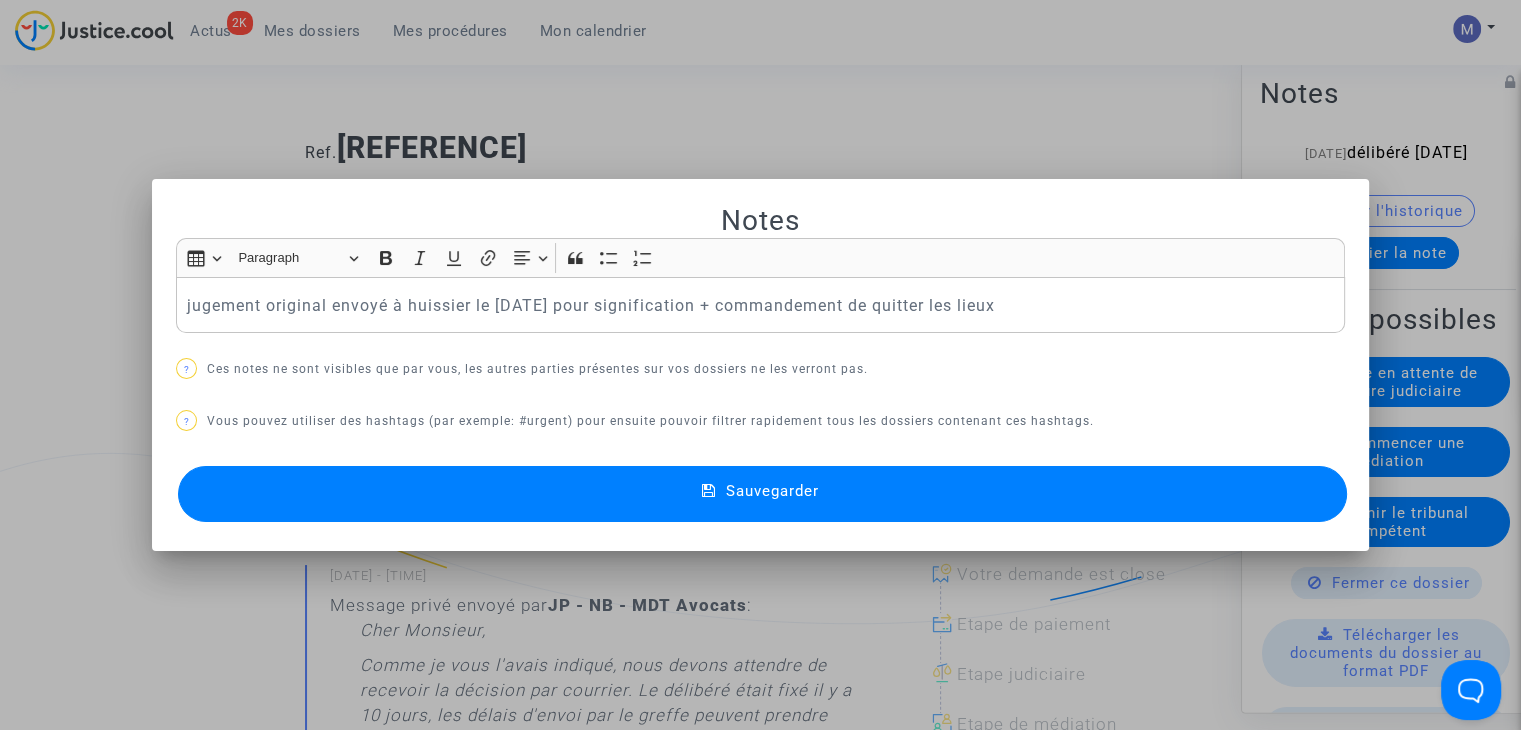 click on "Sauvegarder" at bounding box center (762, 494) 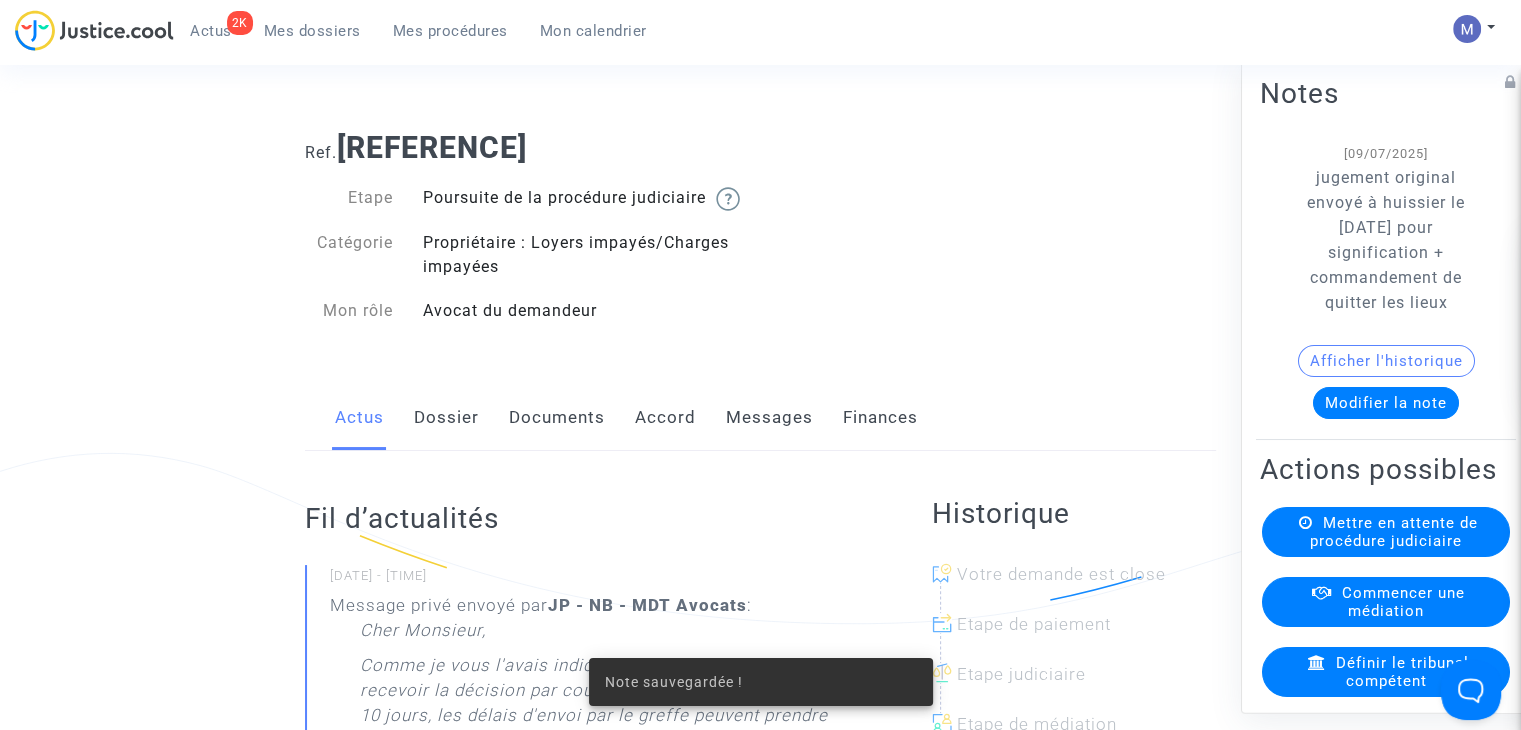 click on "Documents" at bounding box center (557, 418) 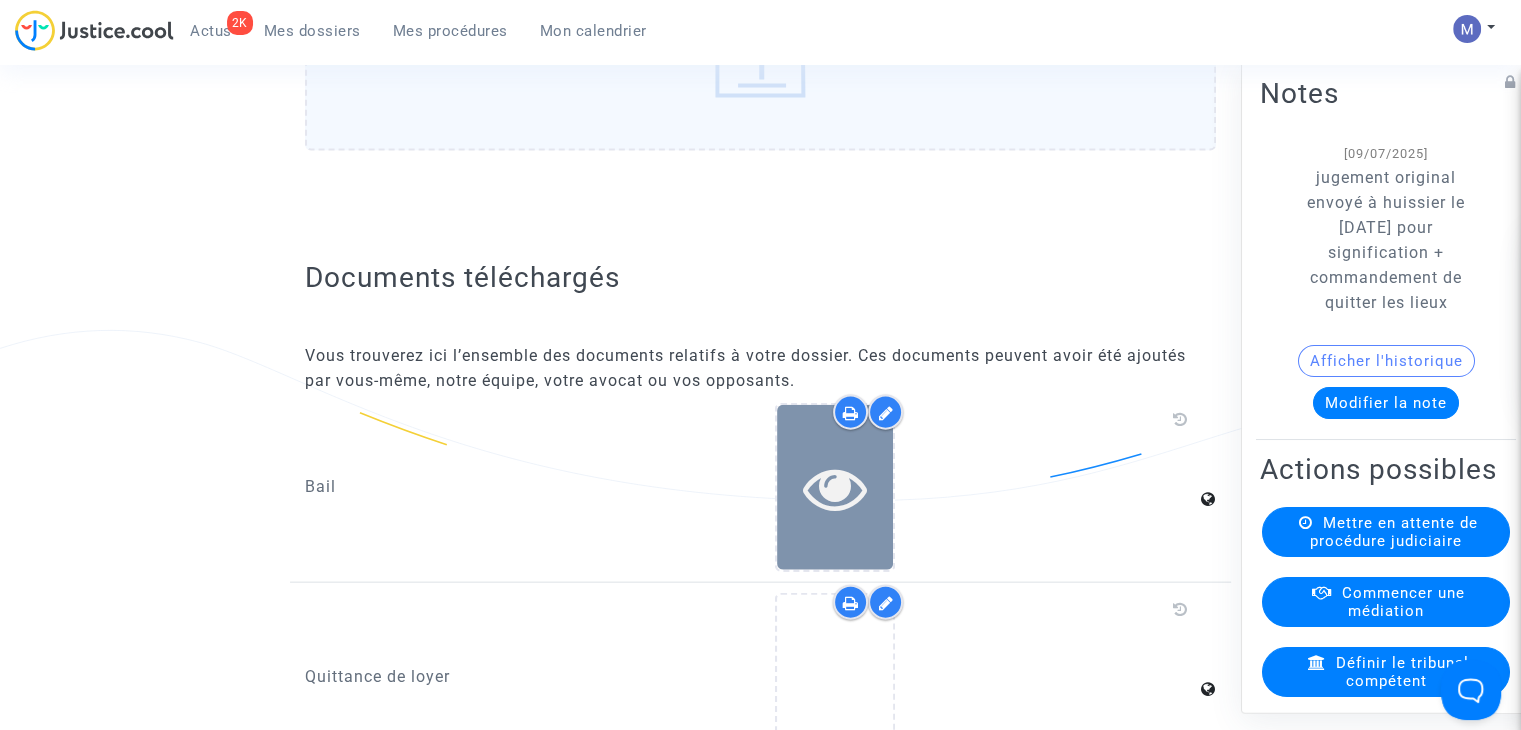 scroll, scrollTop: 4000, scrollLeft: 0, axis: vertical 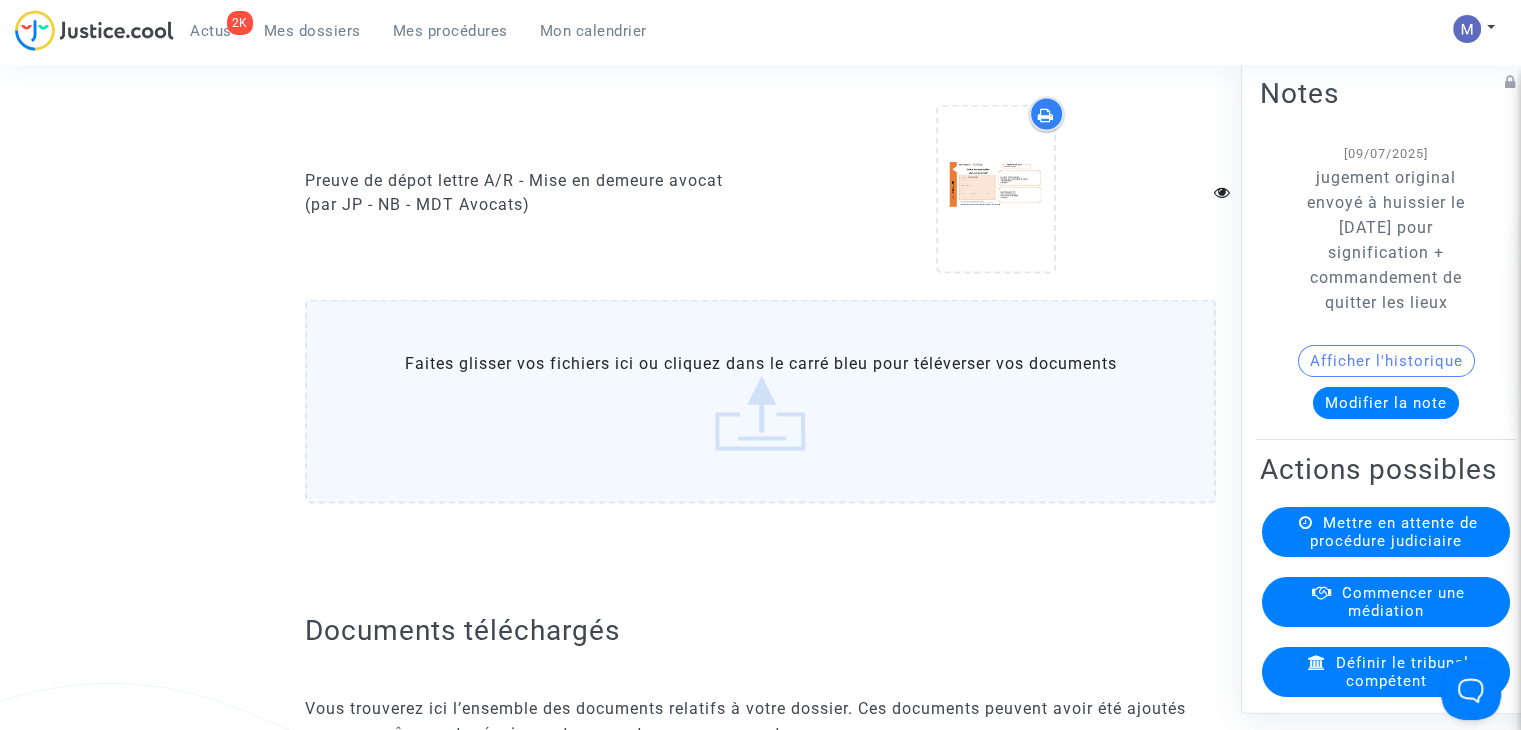 click on "Faites glisser vos fichiers ici ou cliquez dans le carré bleu pour téléverser vos documents" at bounding box center (760, 402) 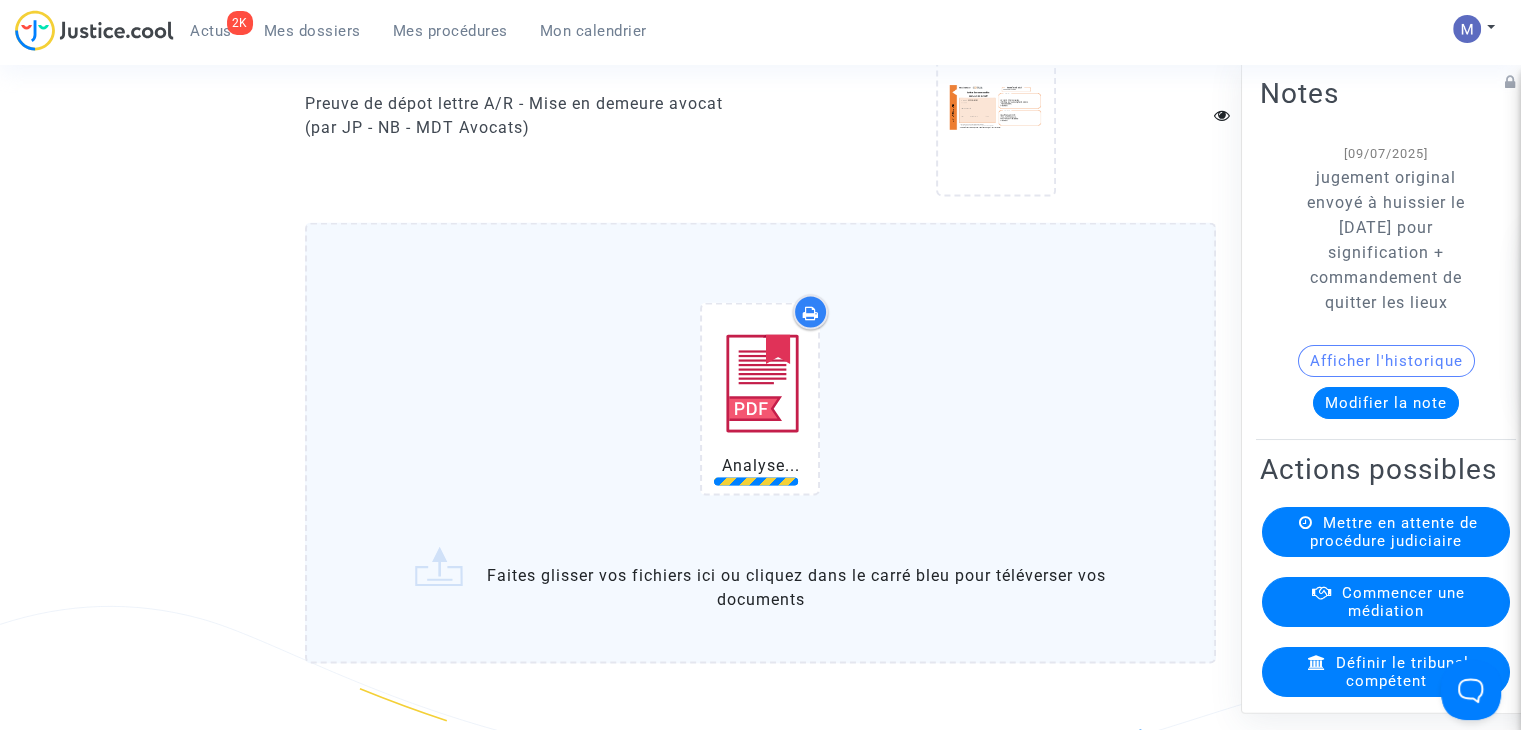 scroll, scrollTop: 4300, scrollLeft: 0, axis: vertical 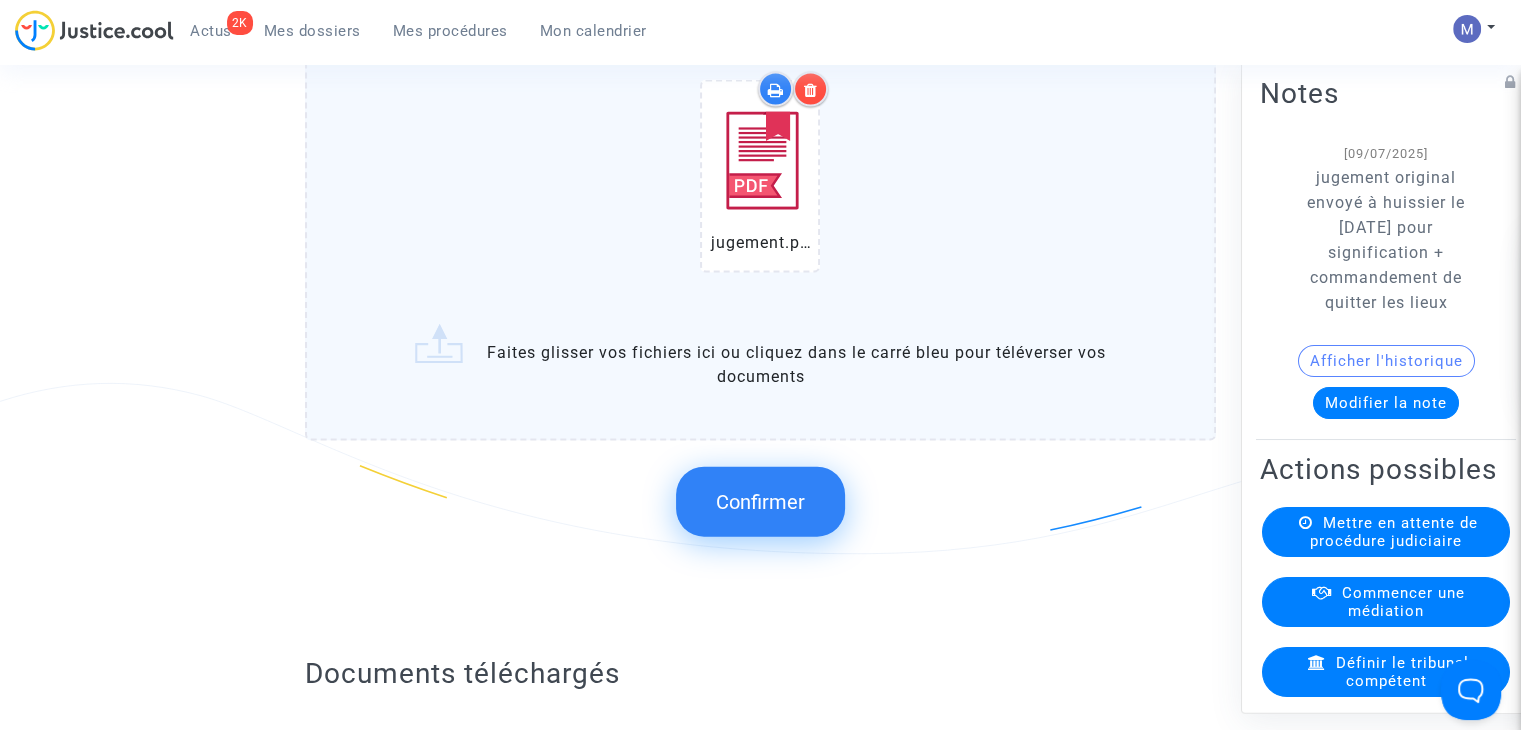 click on "Confirmer" at bounding box center (760, 502) 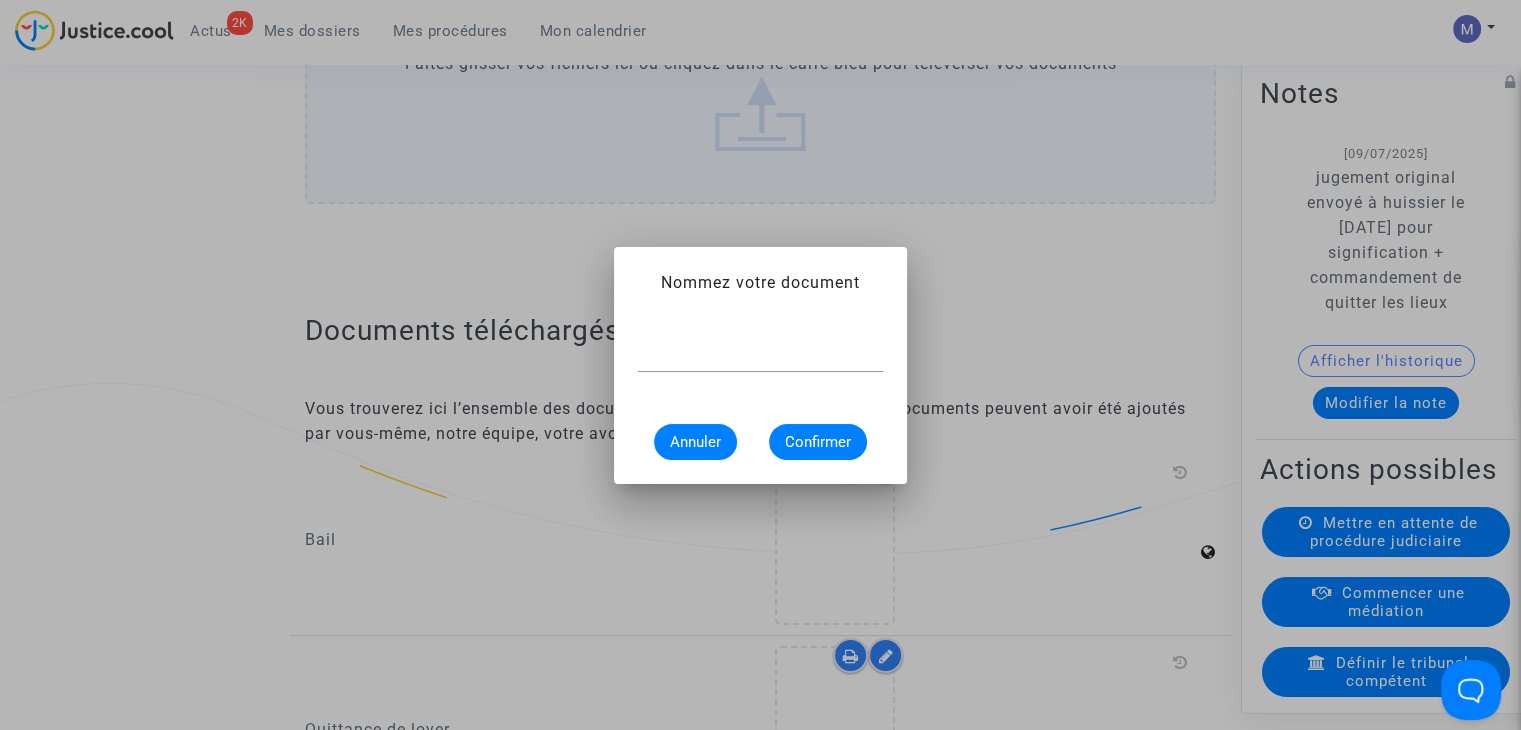 scroll, scrollTop: 0, scrollLeft: 0, axis: both 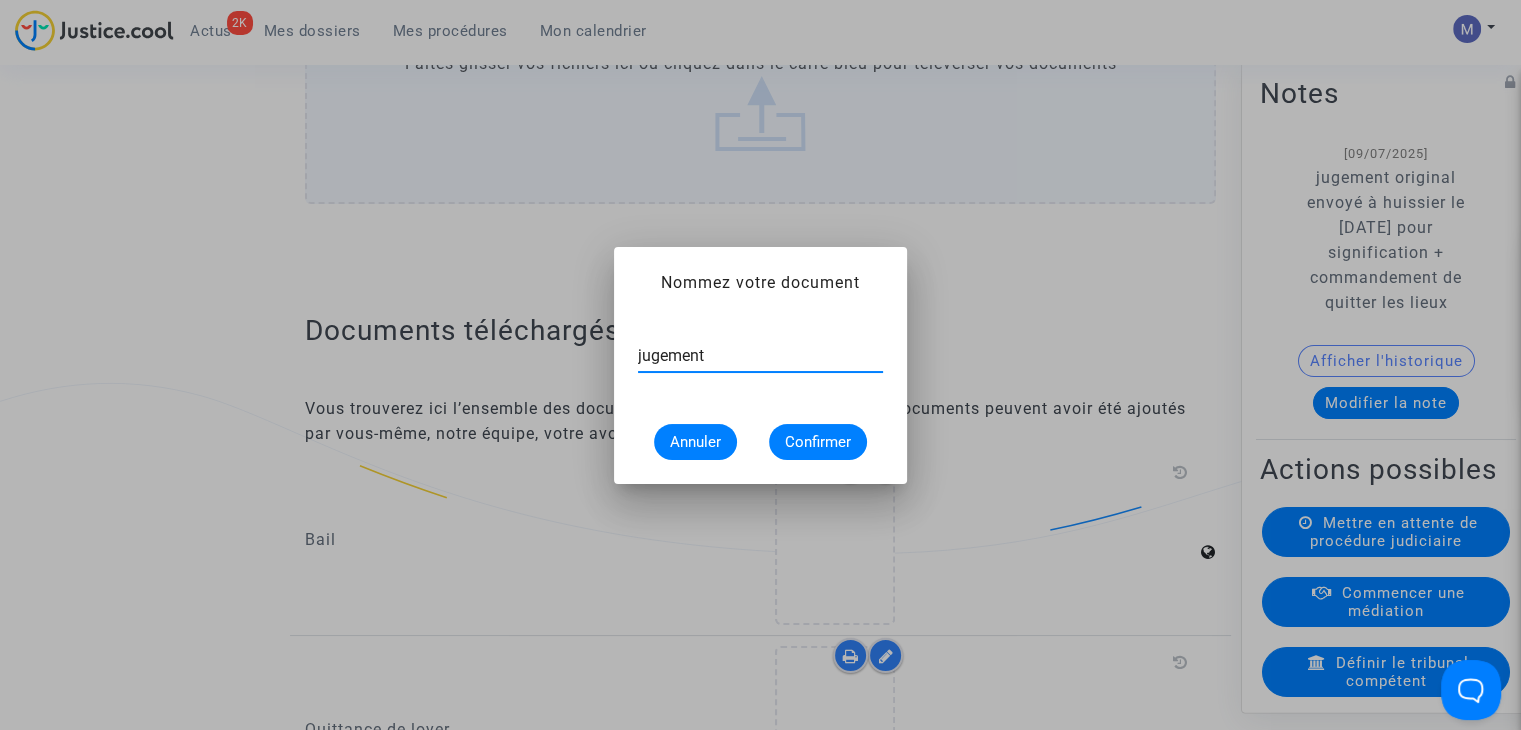 type on "jugement" 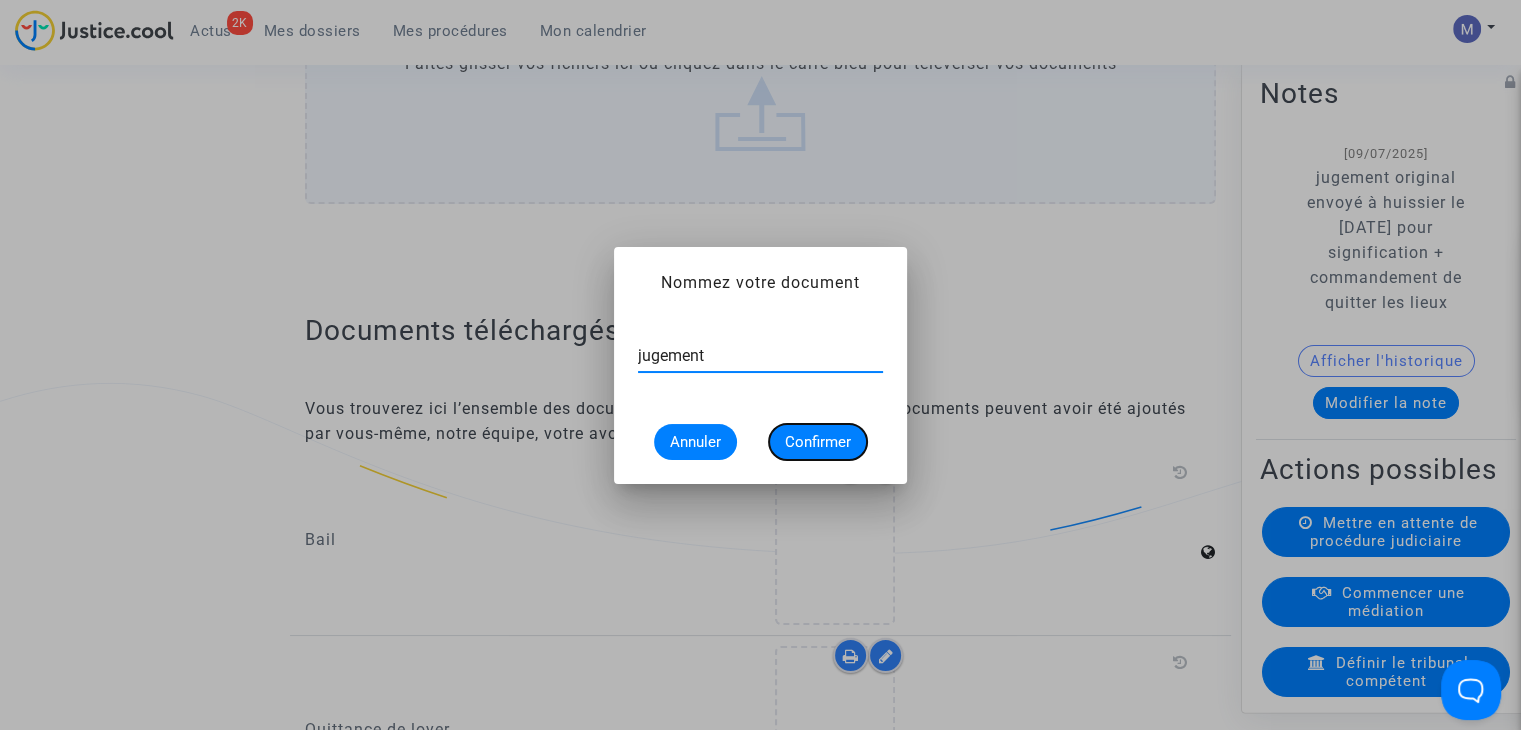 click on "Confirmer" at bounding box center (818, 442) 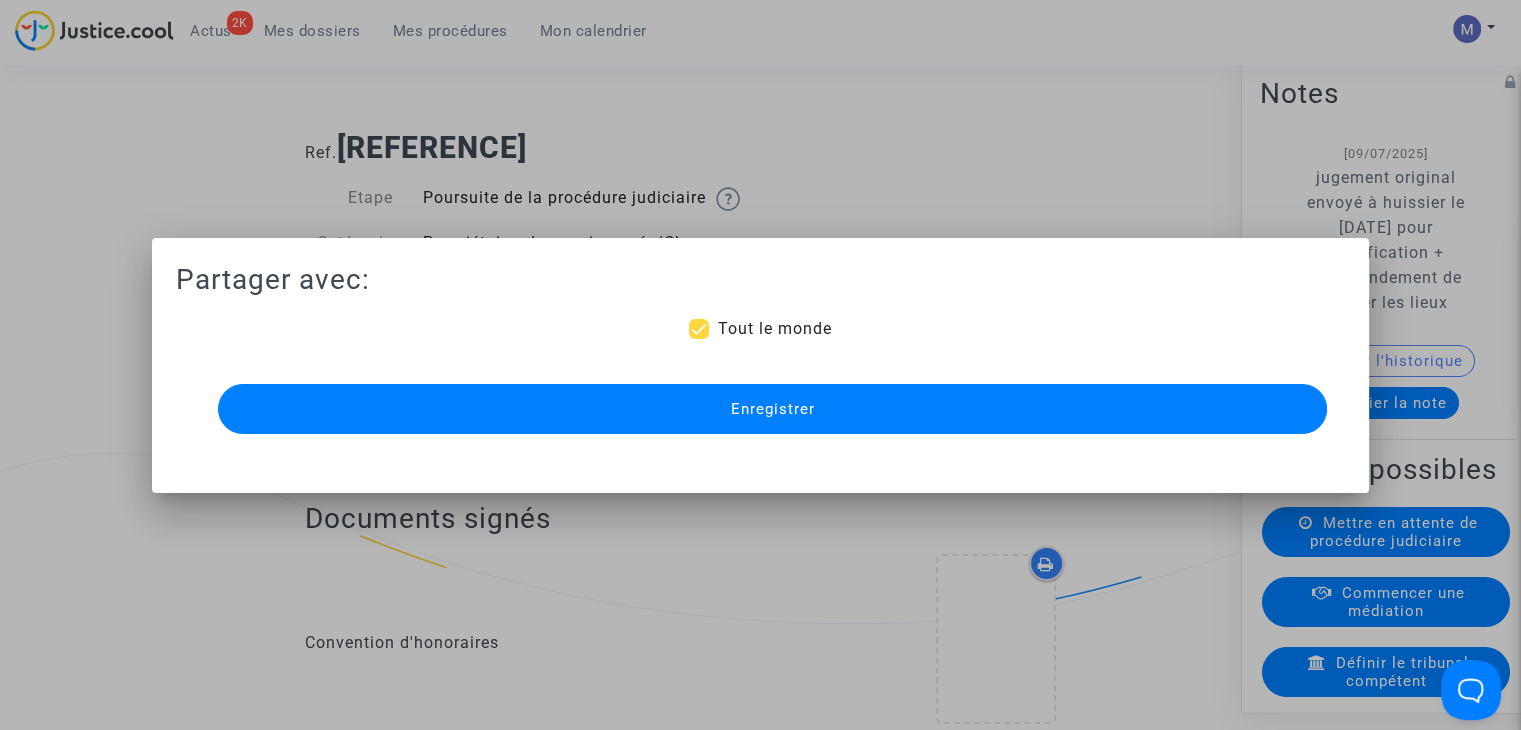 scroll, scrollTop: 4300, scrollLeft: 0, axis: vertical 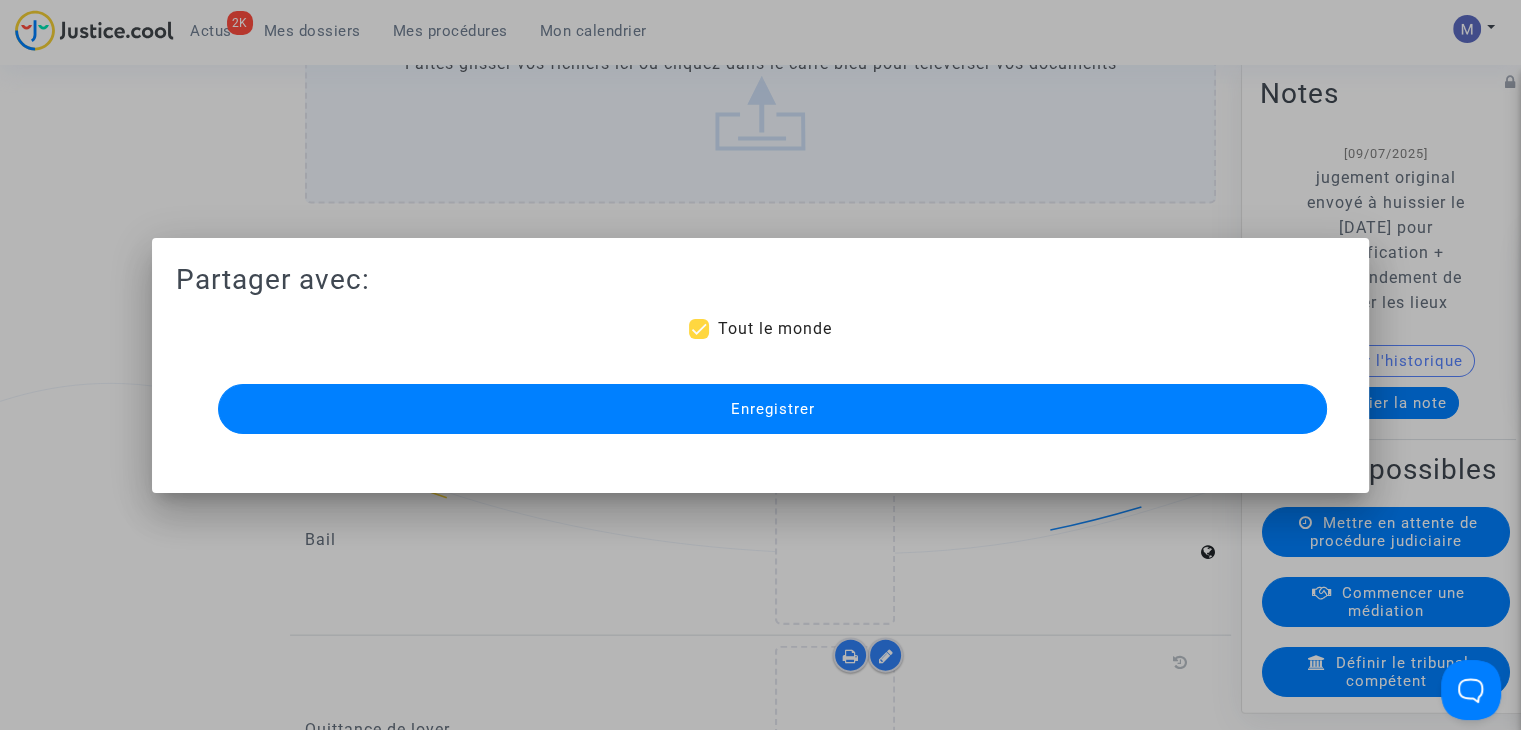 click on "Tout le monde" at bounding box center (774, 328) 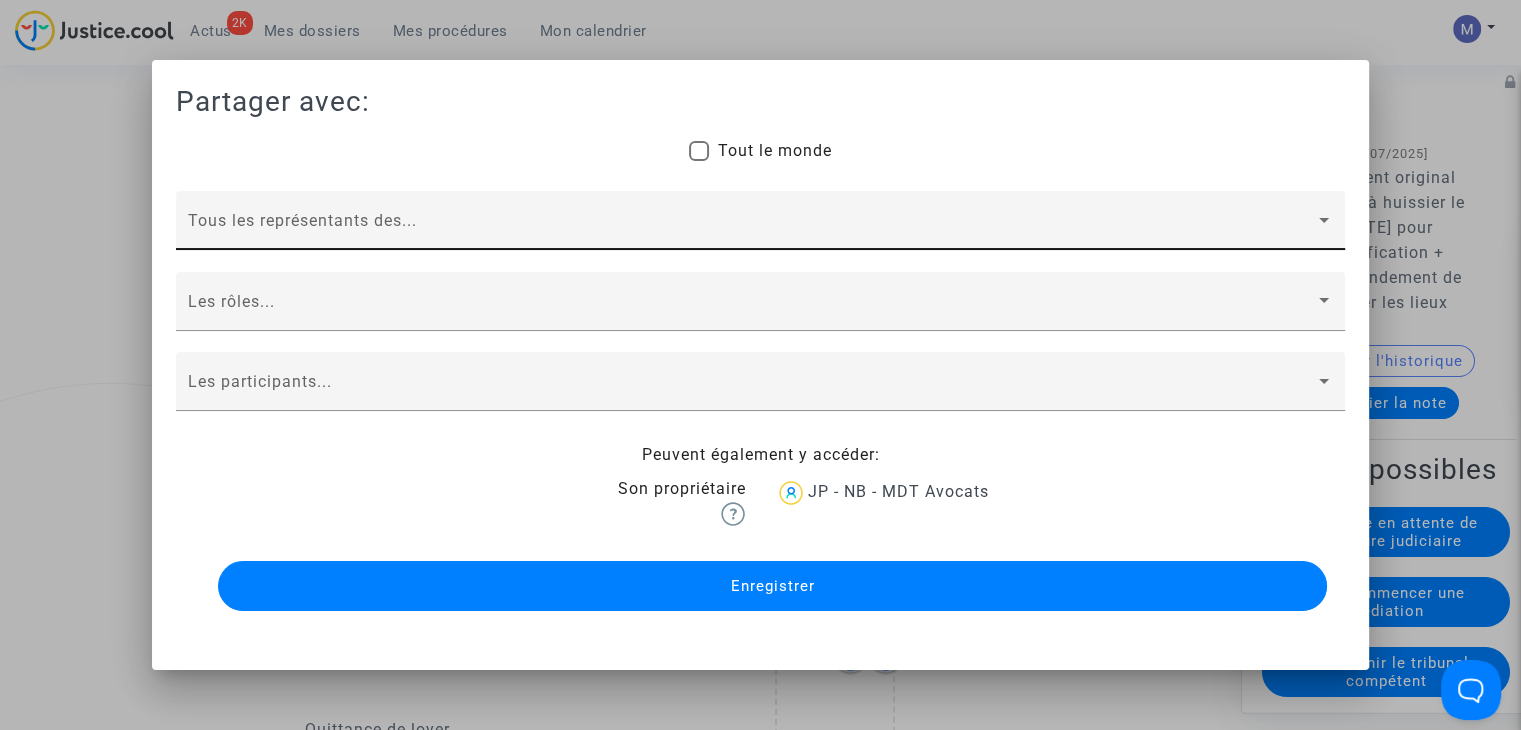 click at bounding box center (751, 229) 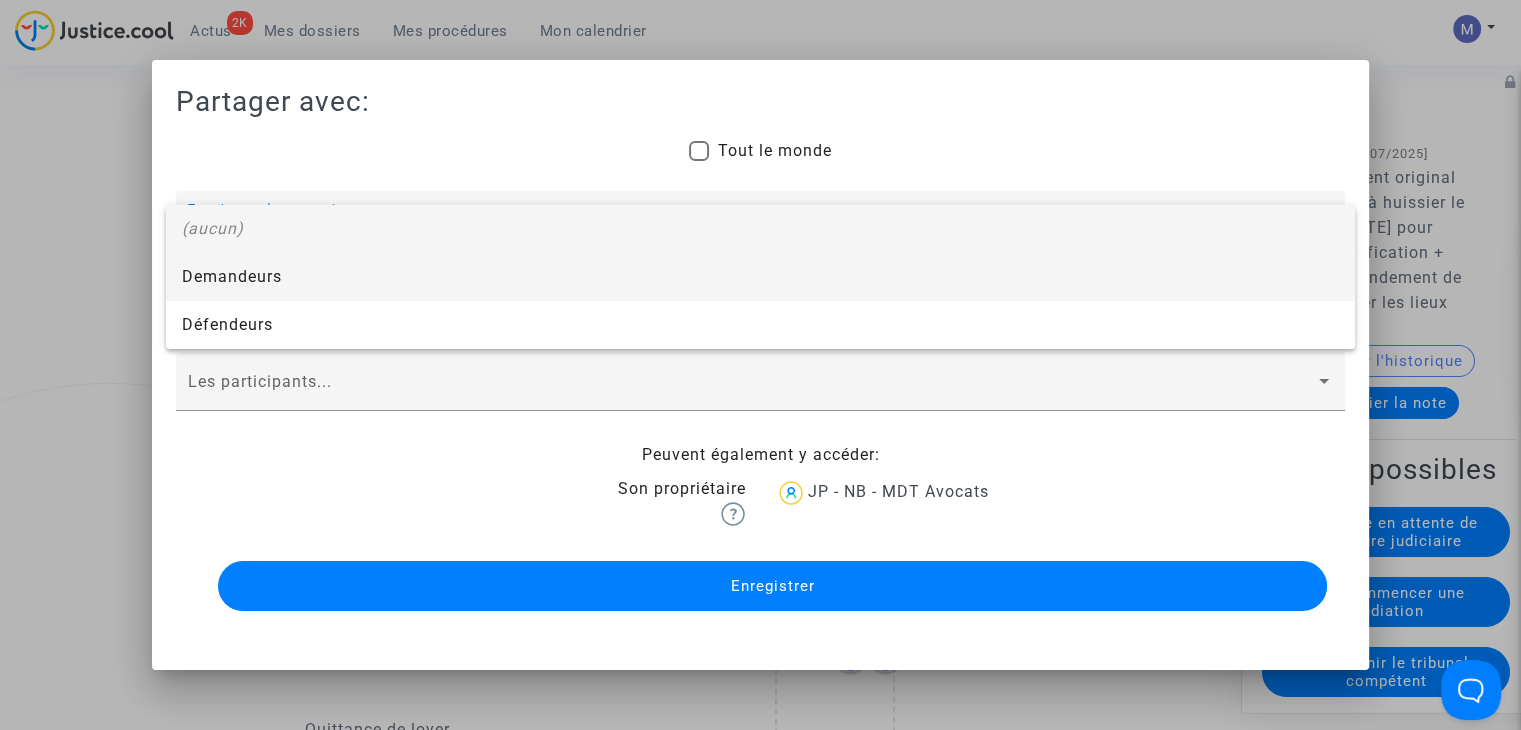 click on "Demandeurs" at bounding box center [760, 277] 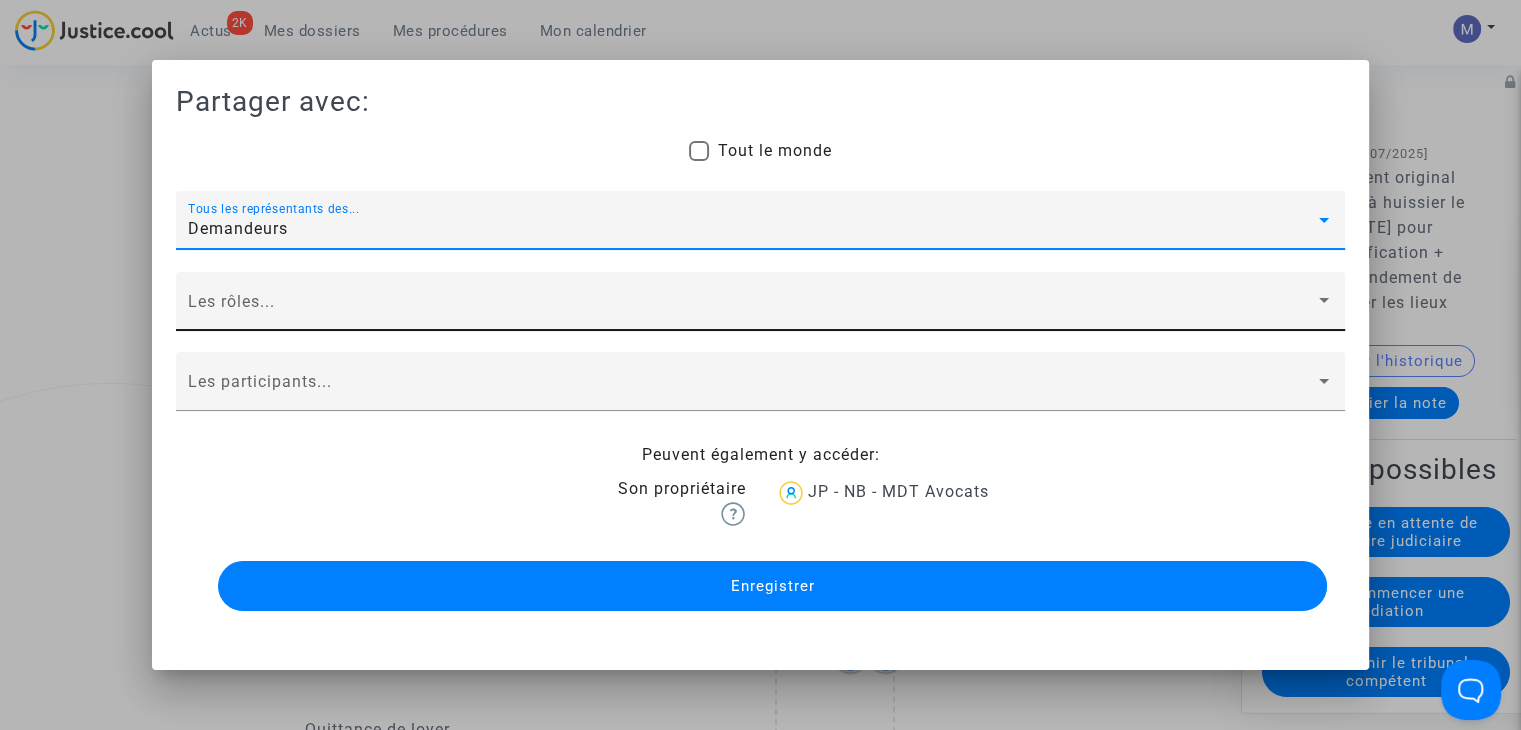 click at bounding box center [751, 310] 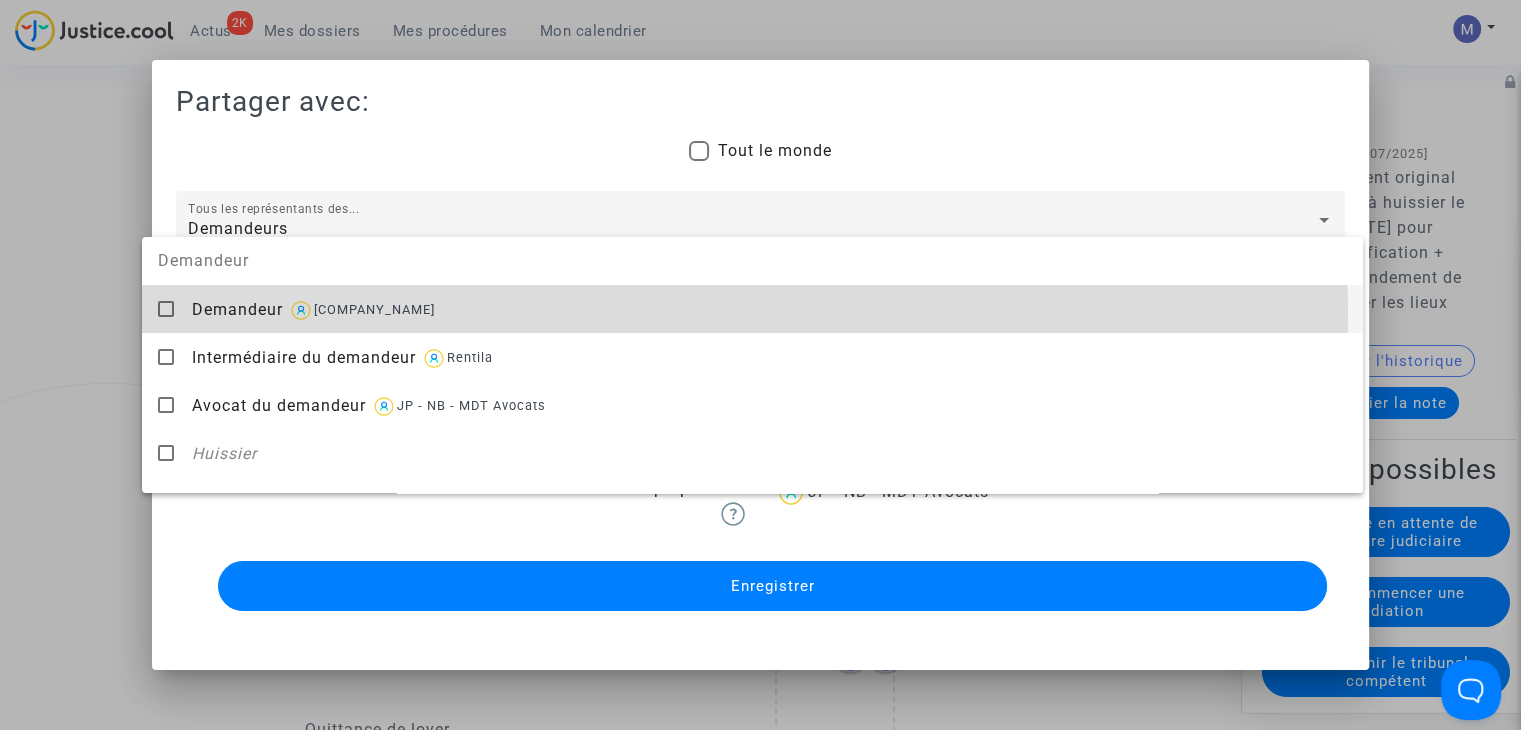 click on "Demandeur [COMPANY_NAME]" at bounding box center [769, 309] 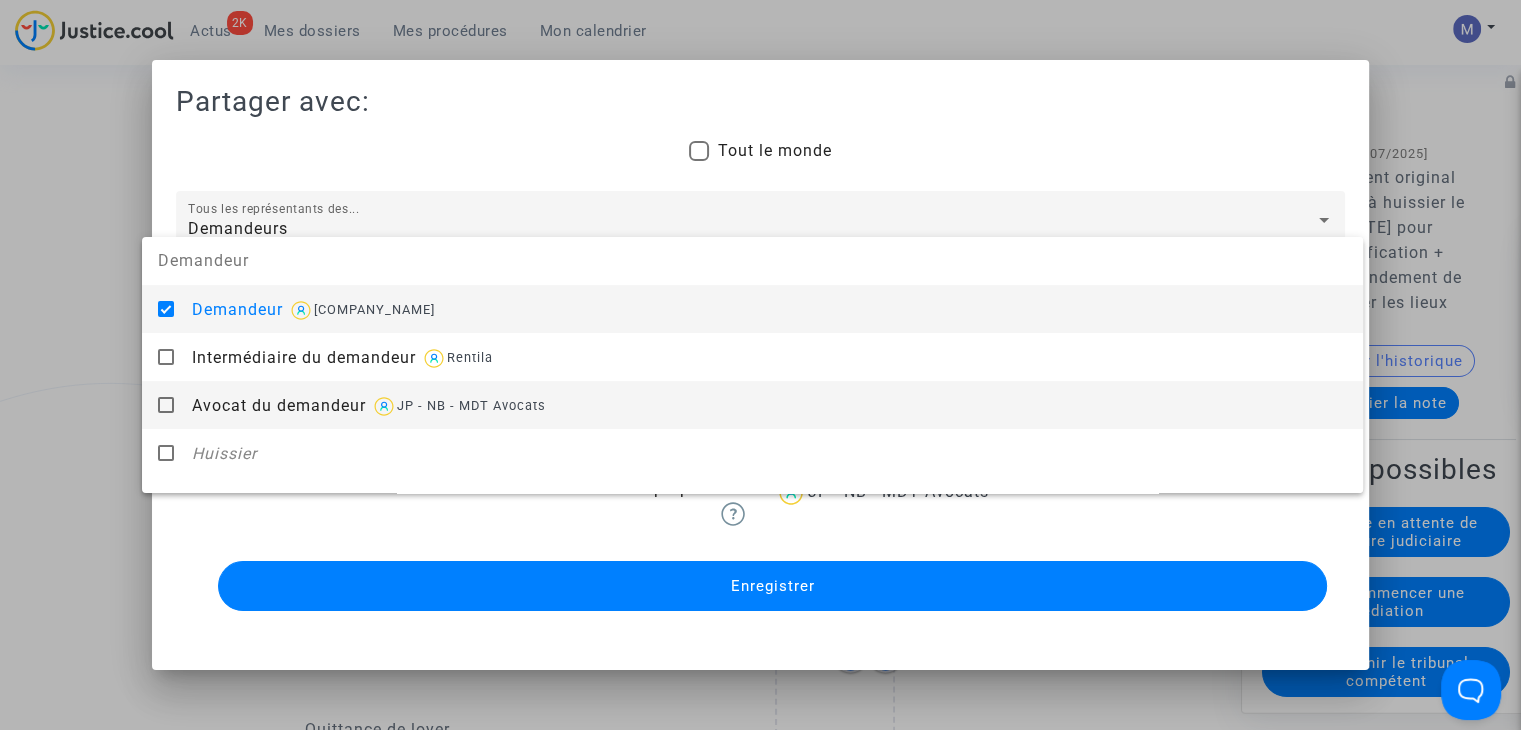 click on "Avocat du demandeur" at bounding box center (279, 405) 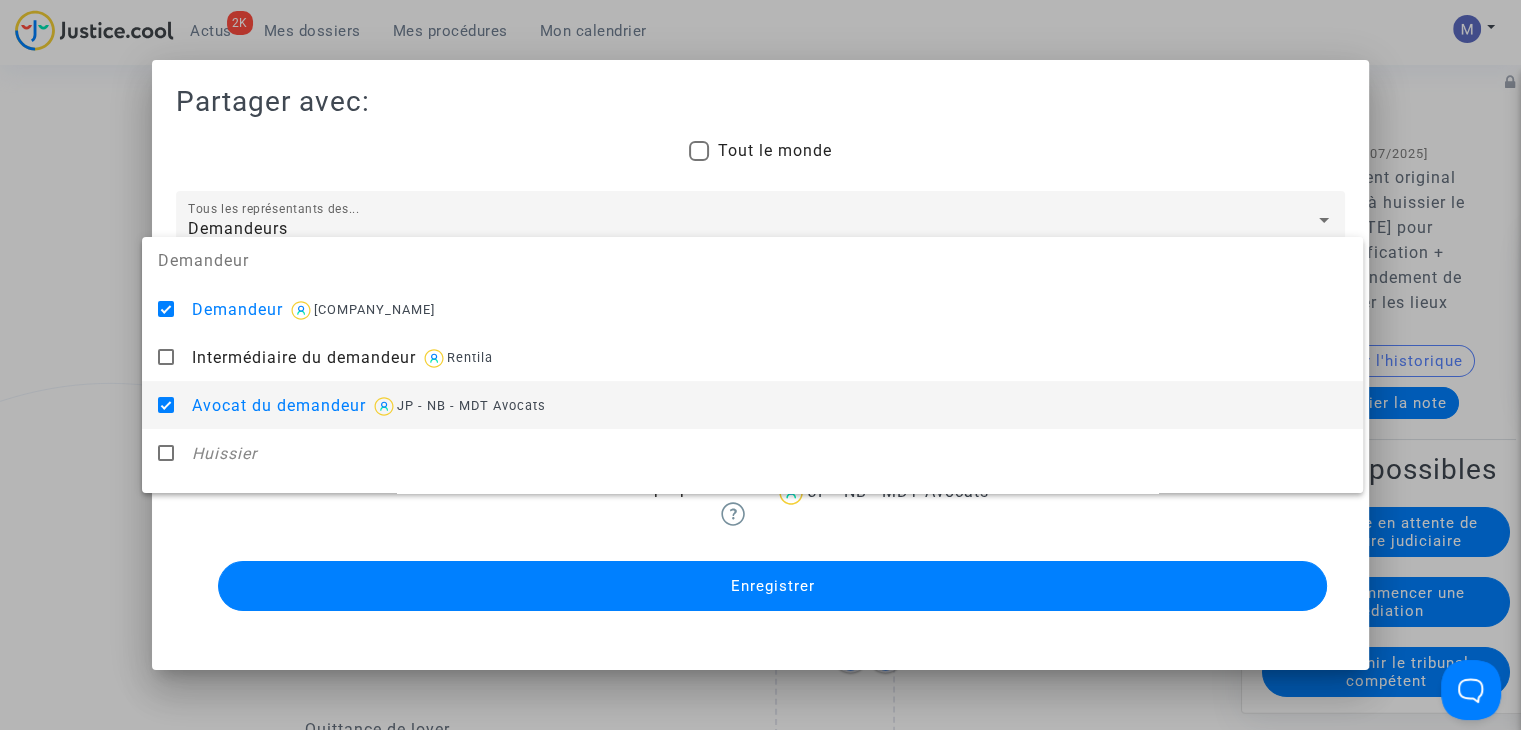 click at bounding box center (760, 365) 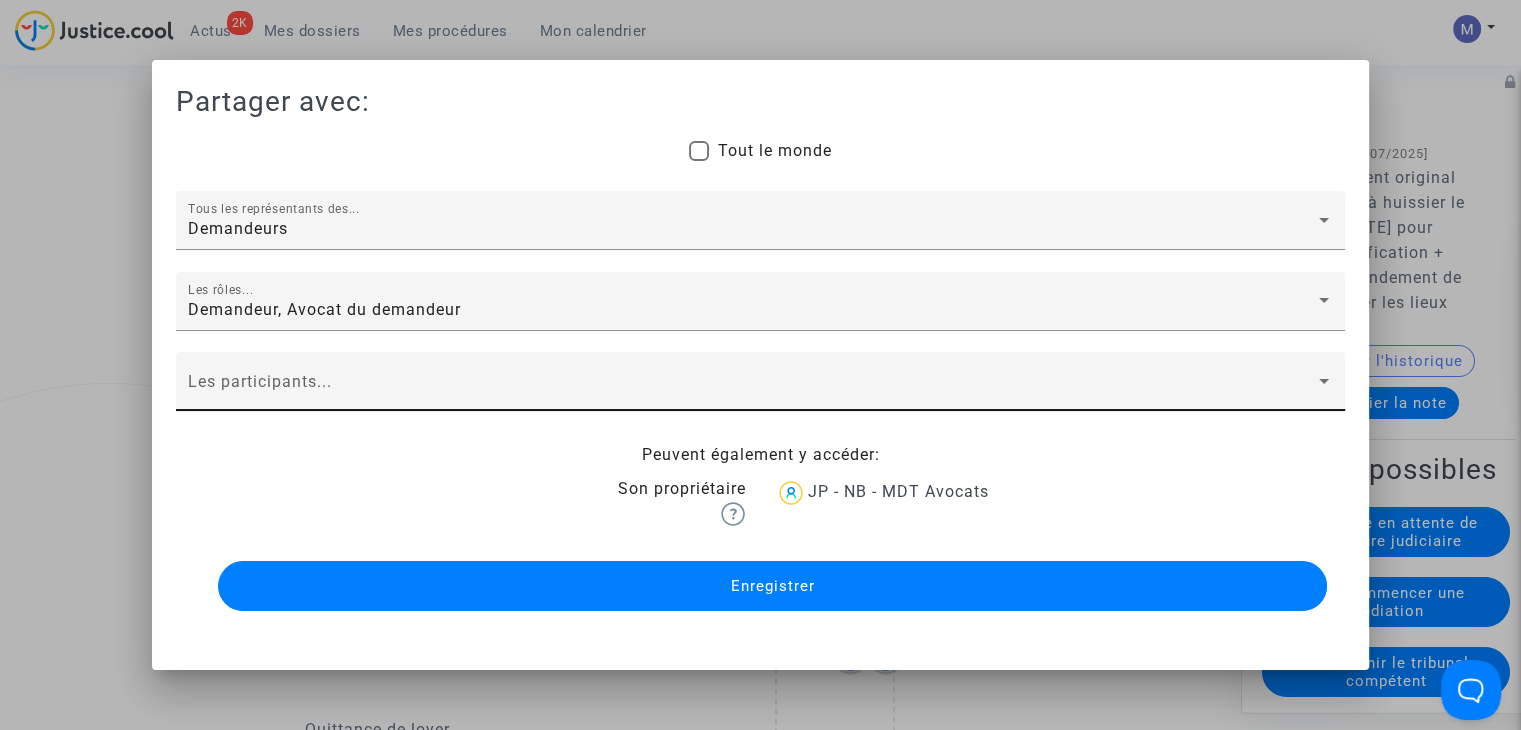 click at bounding box center [751, 390] 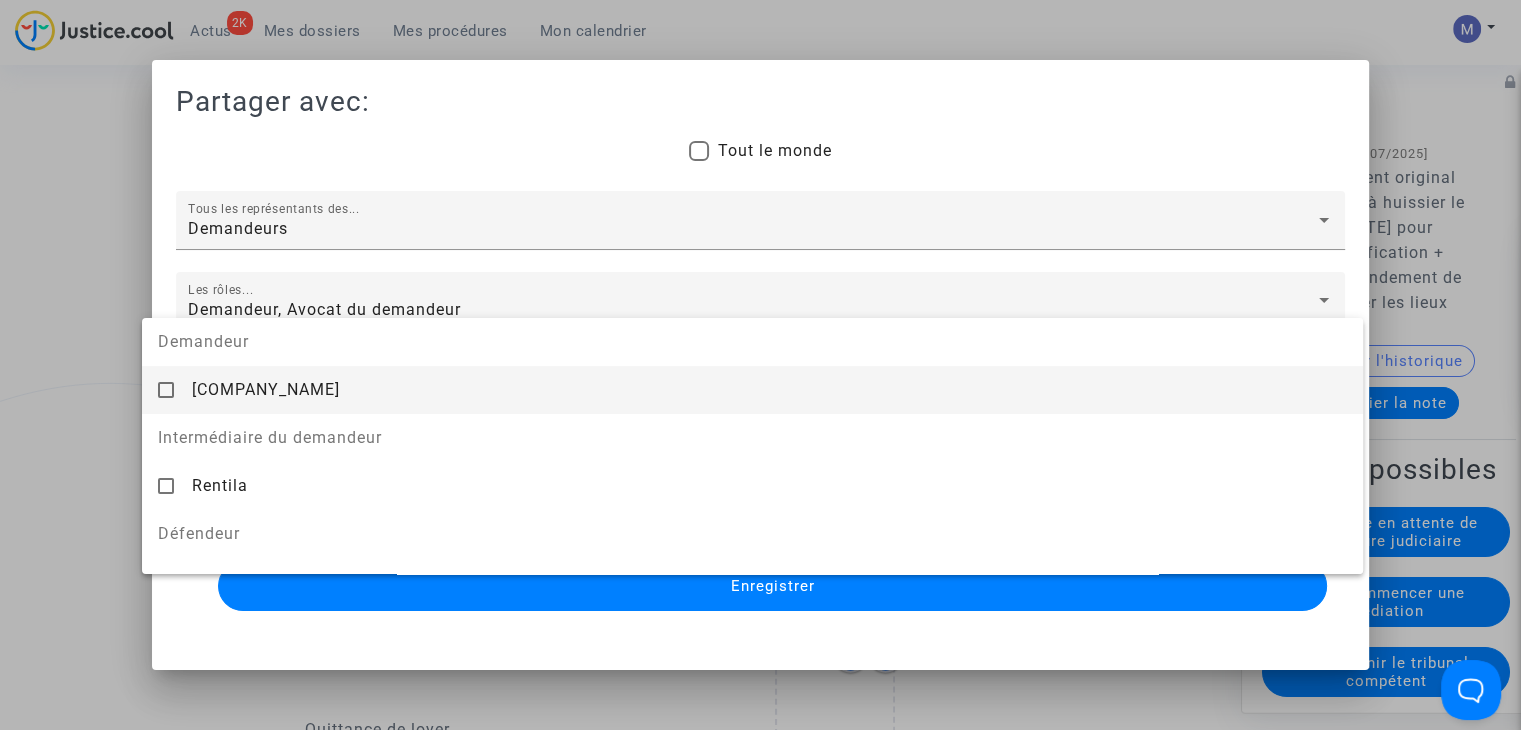 click on "[COMPANY_NAME]" at bounding box center (266, 389) 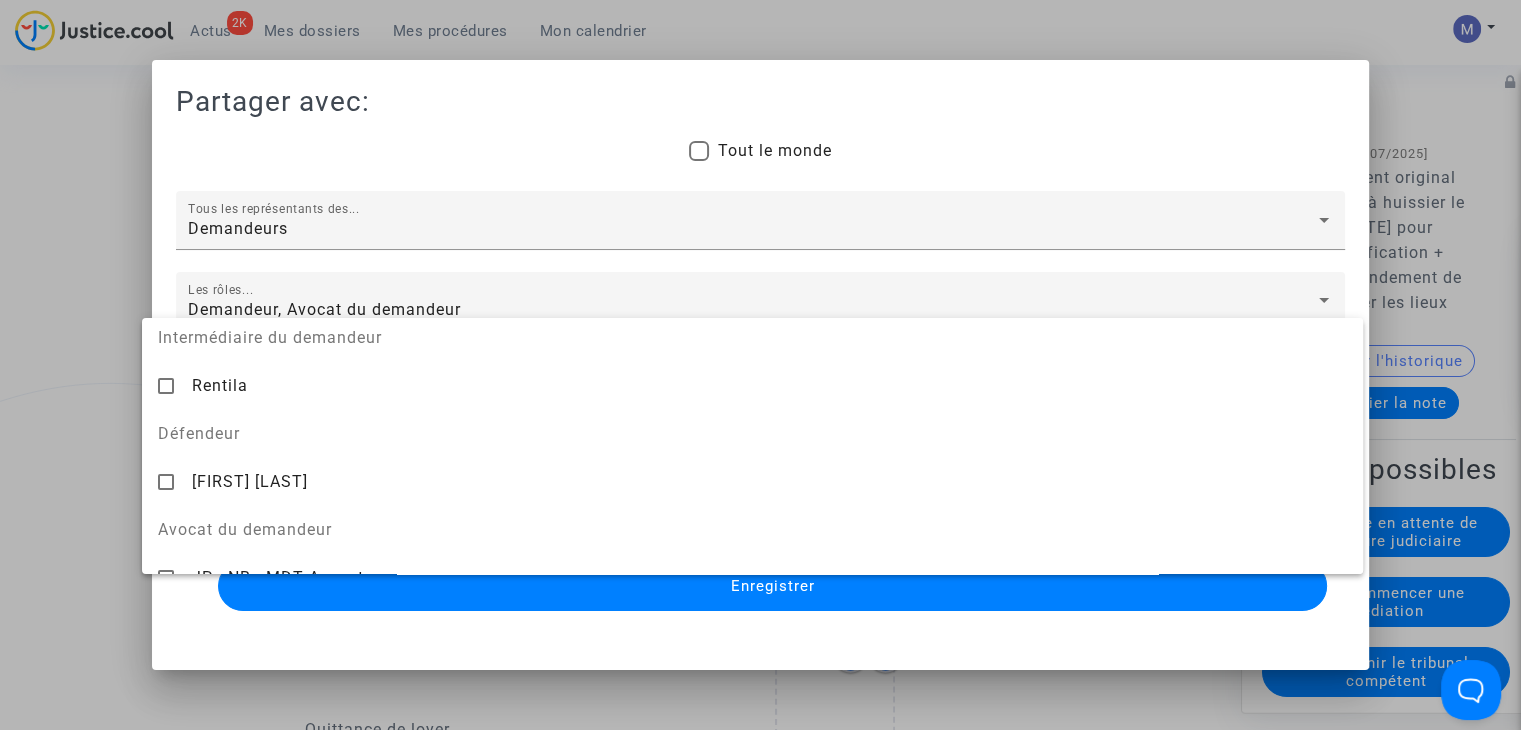 scroll, scrollTop: 200, scrollLeft: 0, axis: vertical 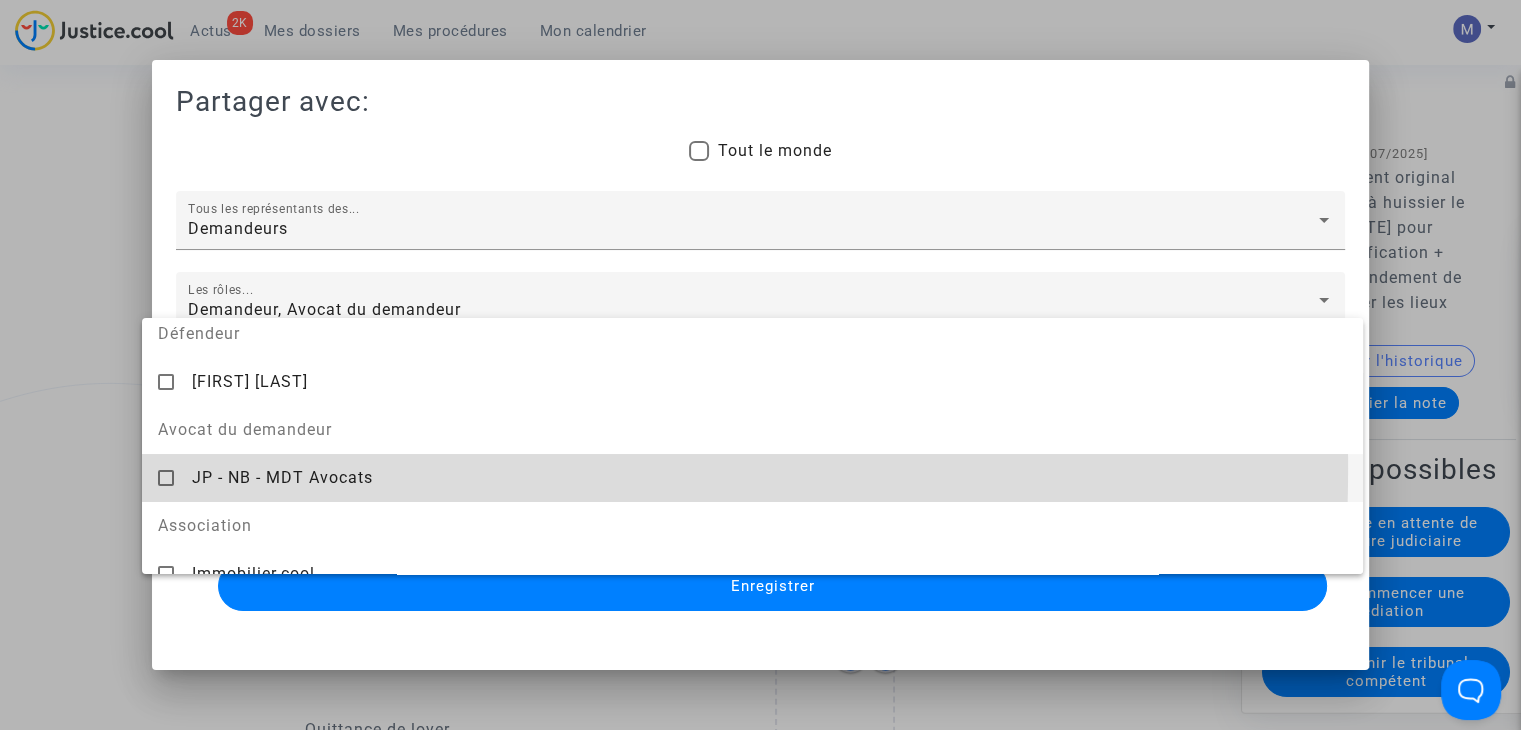 click on "JP - NB - MDT Avocats" at bounding box center (282, 477) 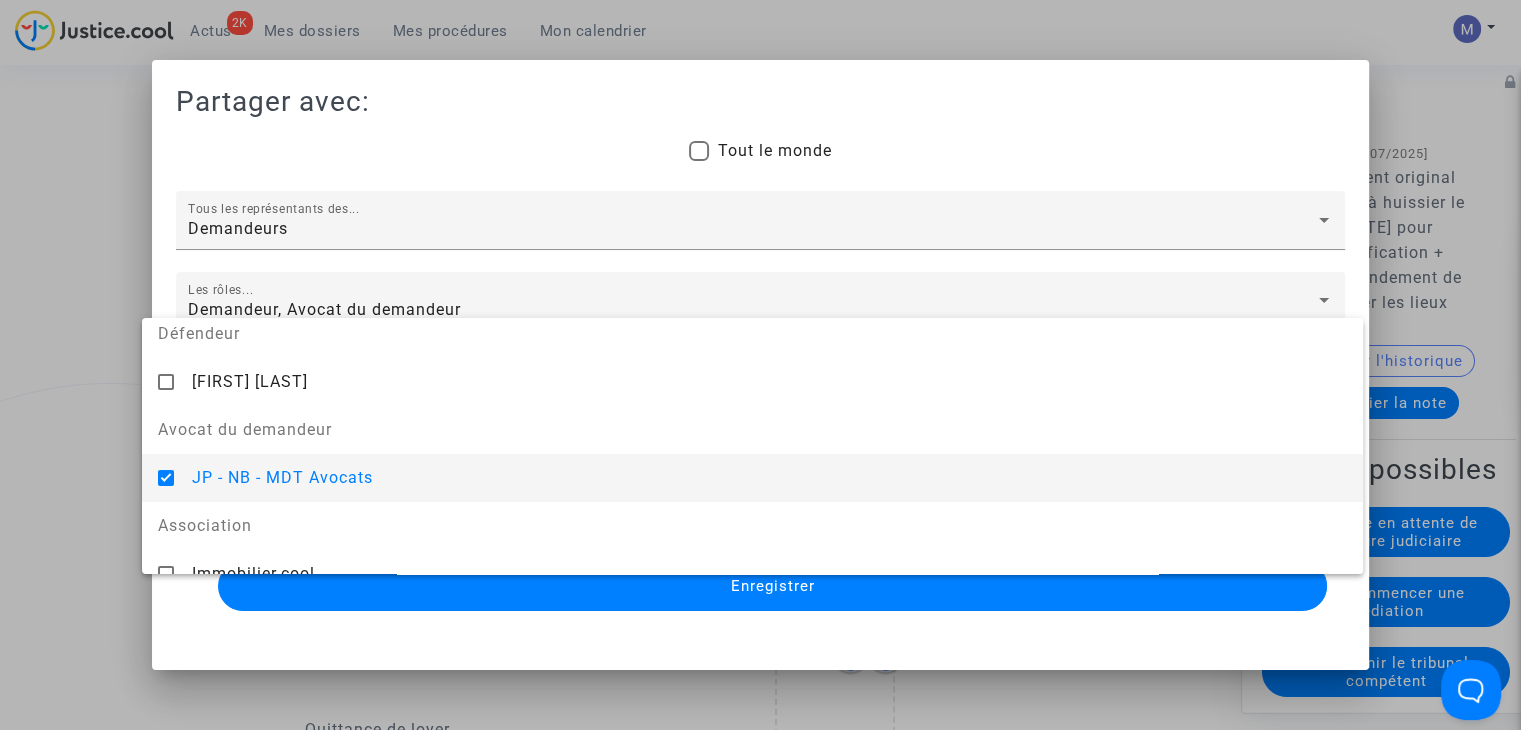 click at bounding box center [760, 365] 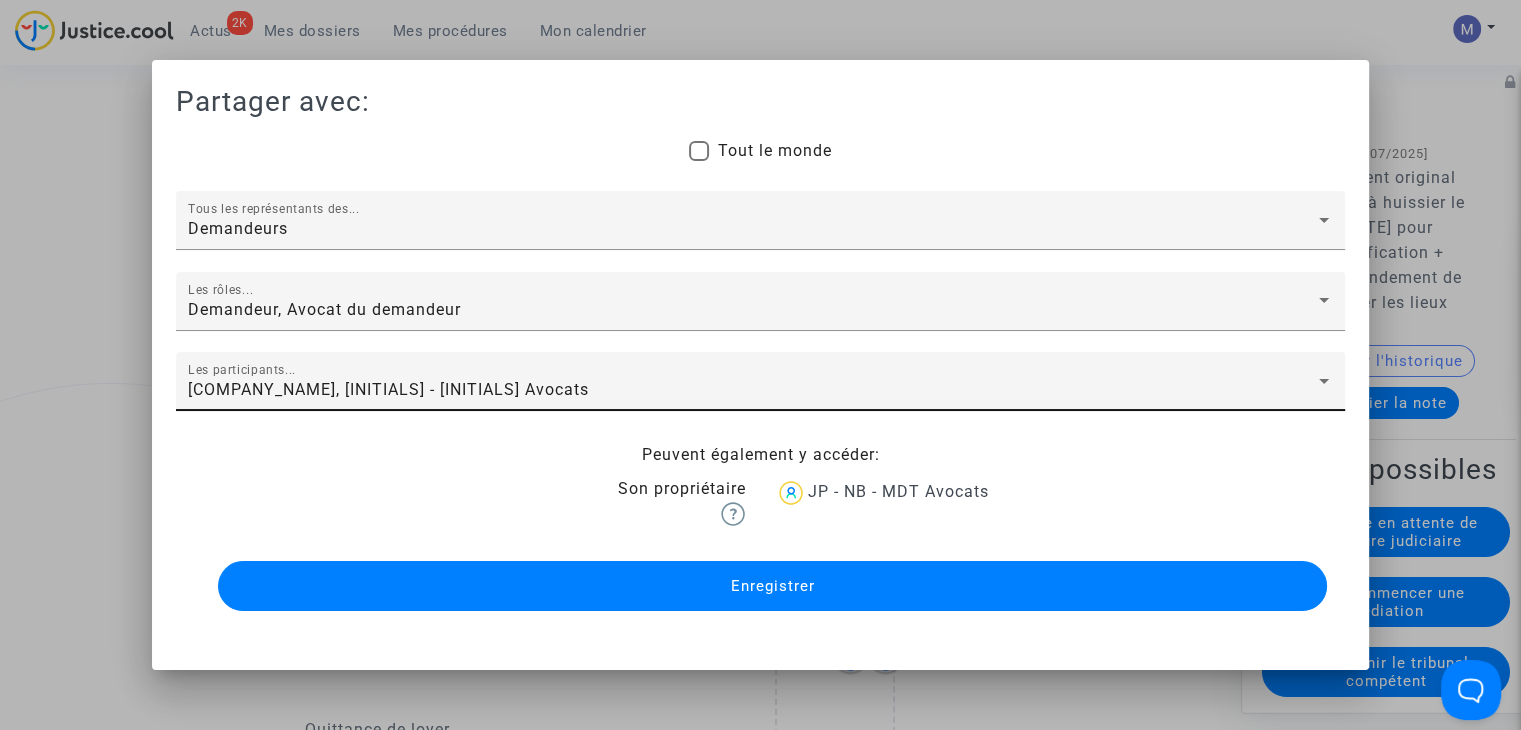 click on "Enregistrer" at bounding box center (772, 586) 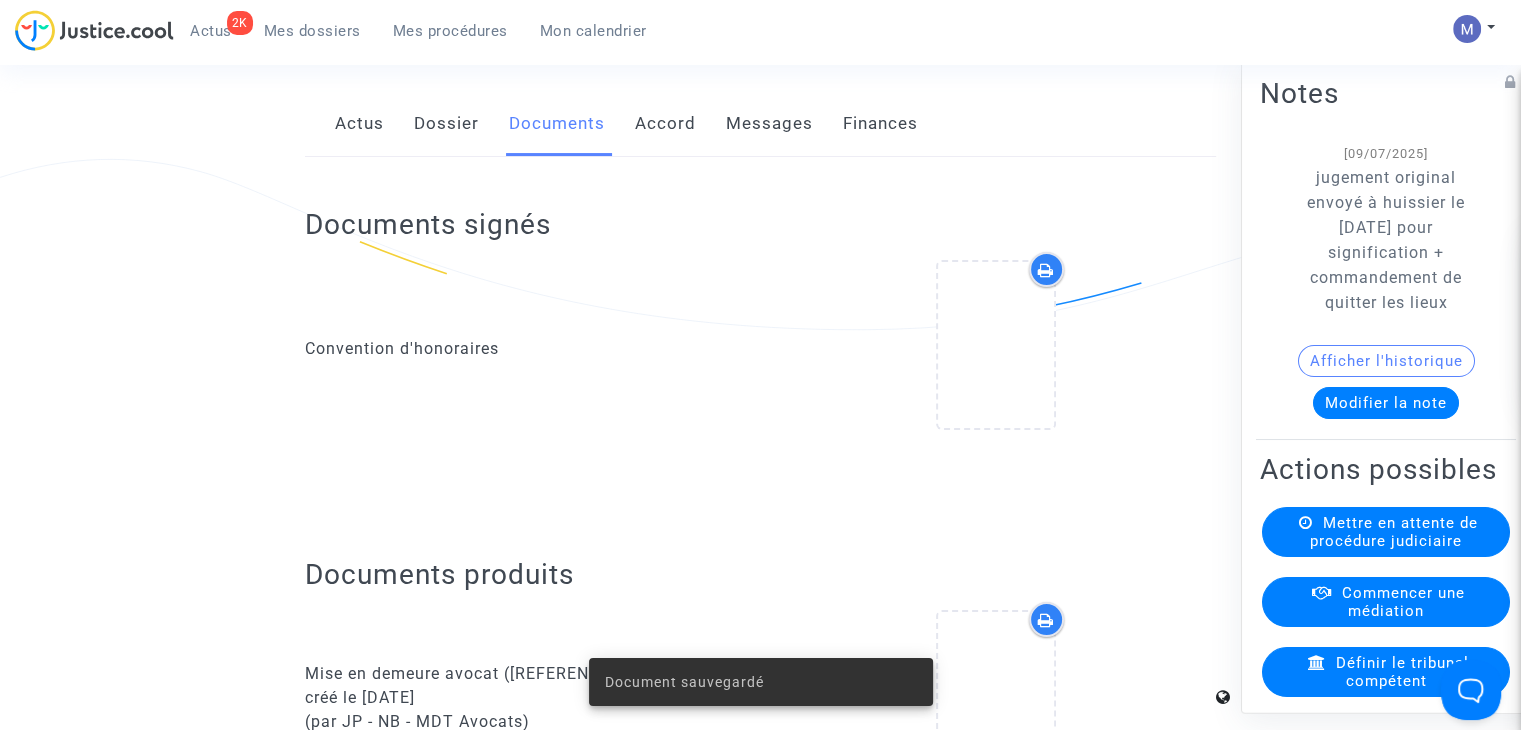 scroll, scrollTop: 0, scrollLeft: 0, axis: both 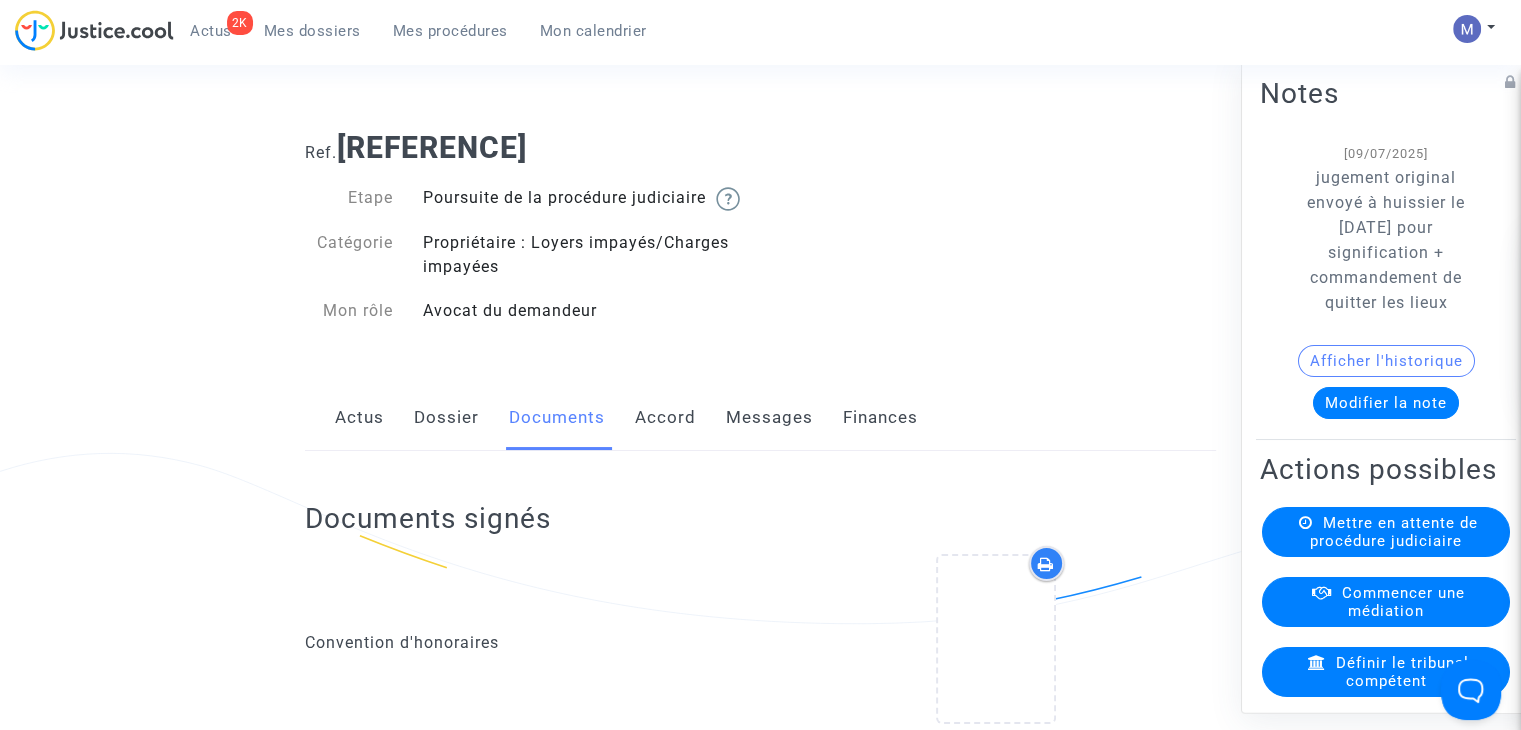 click on "Messages" at bounding box center [769, 418] 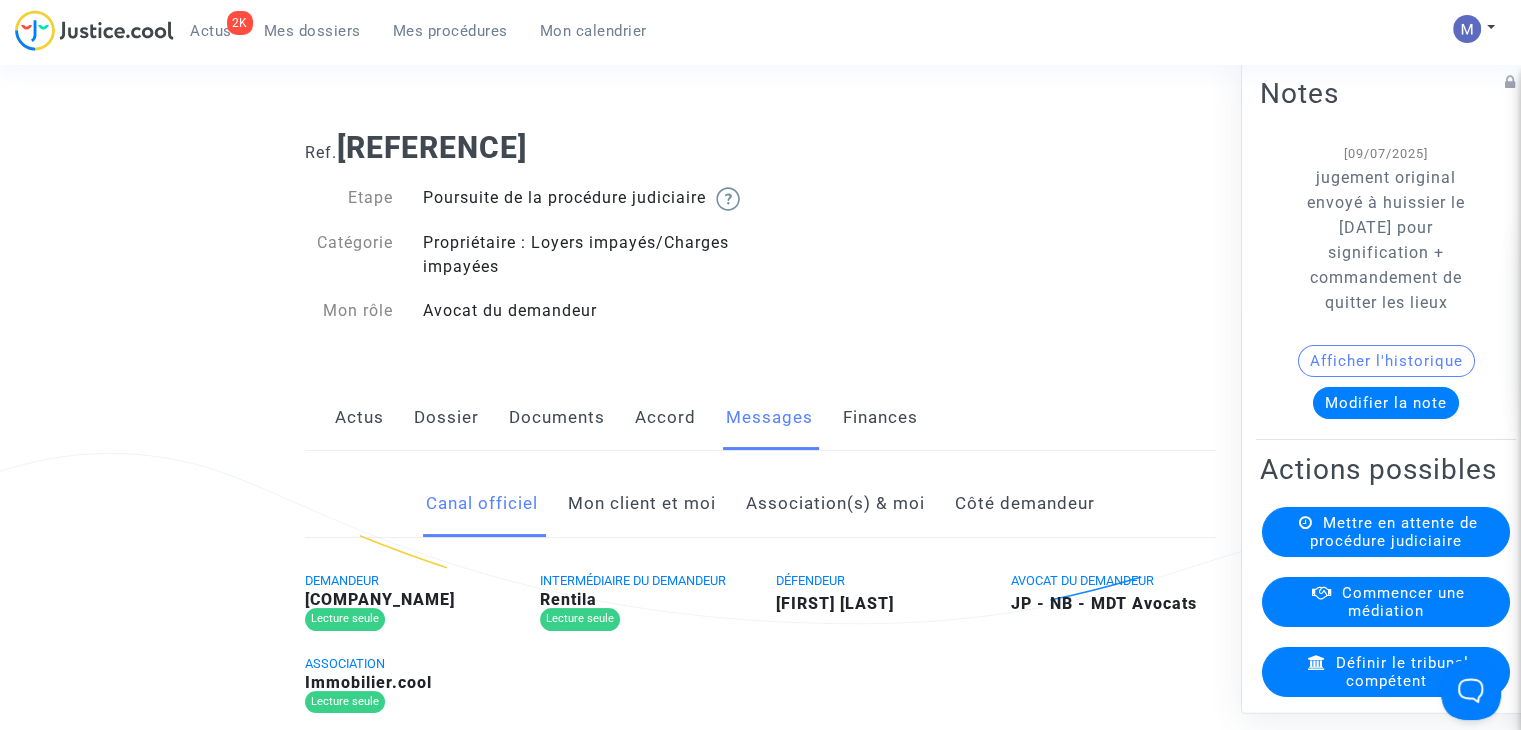 click on "Mon client et moi" at bounding box center (642, 504) 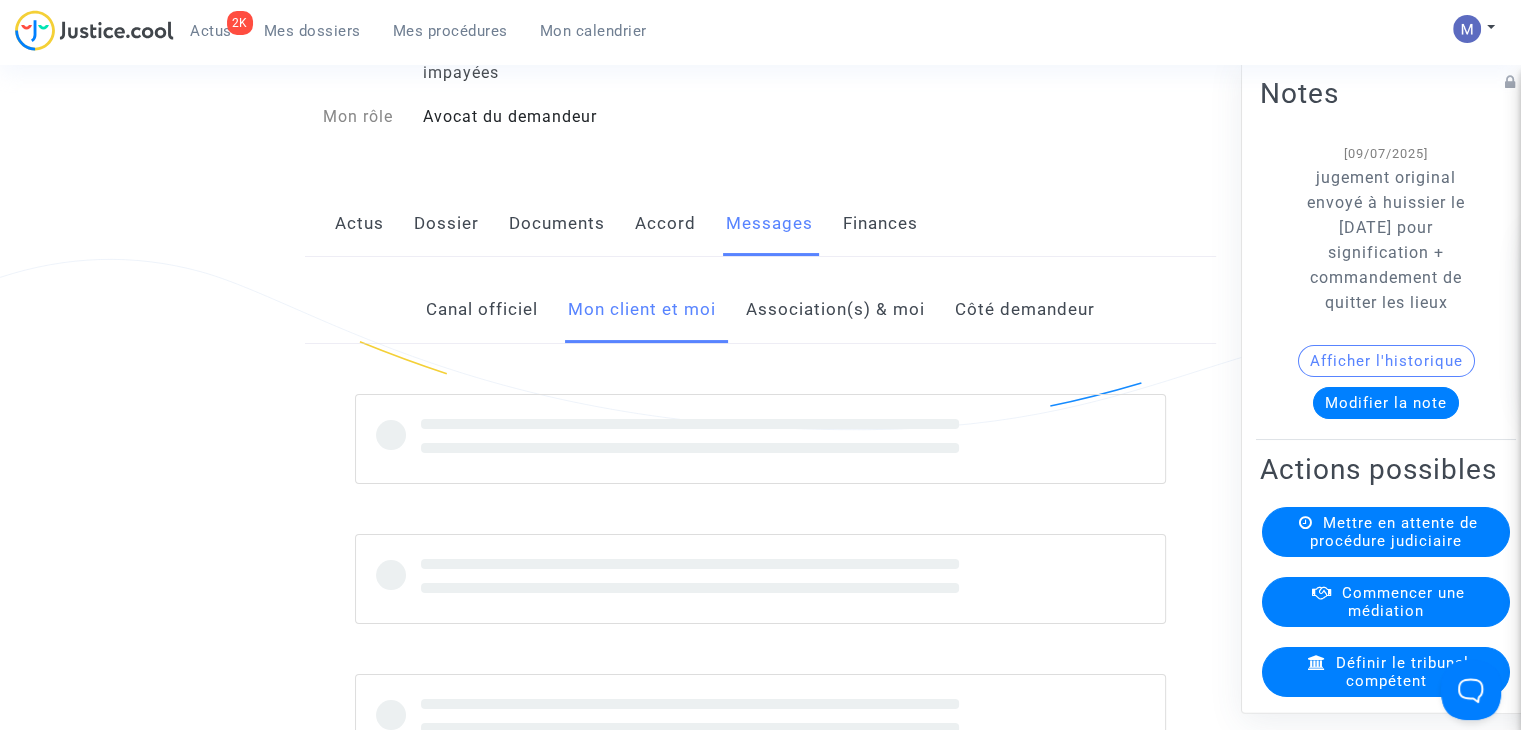 scroll, scrollTop: 500, scrollLeft: 0, axis: vertical 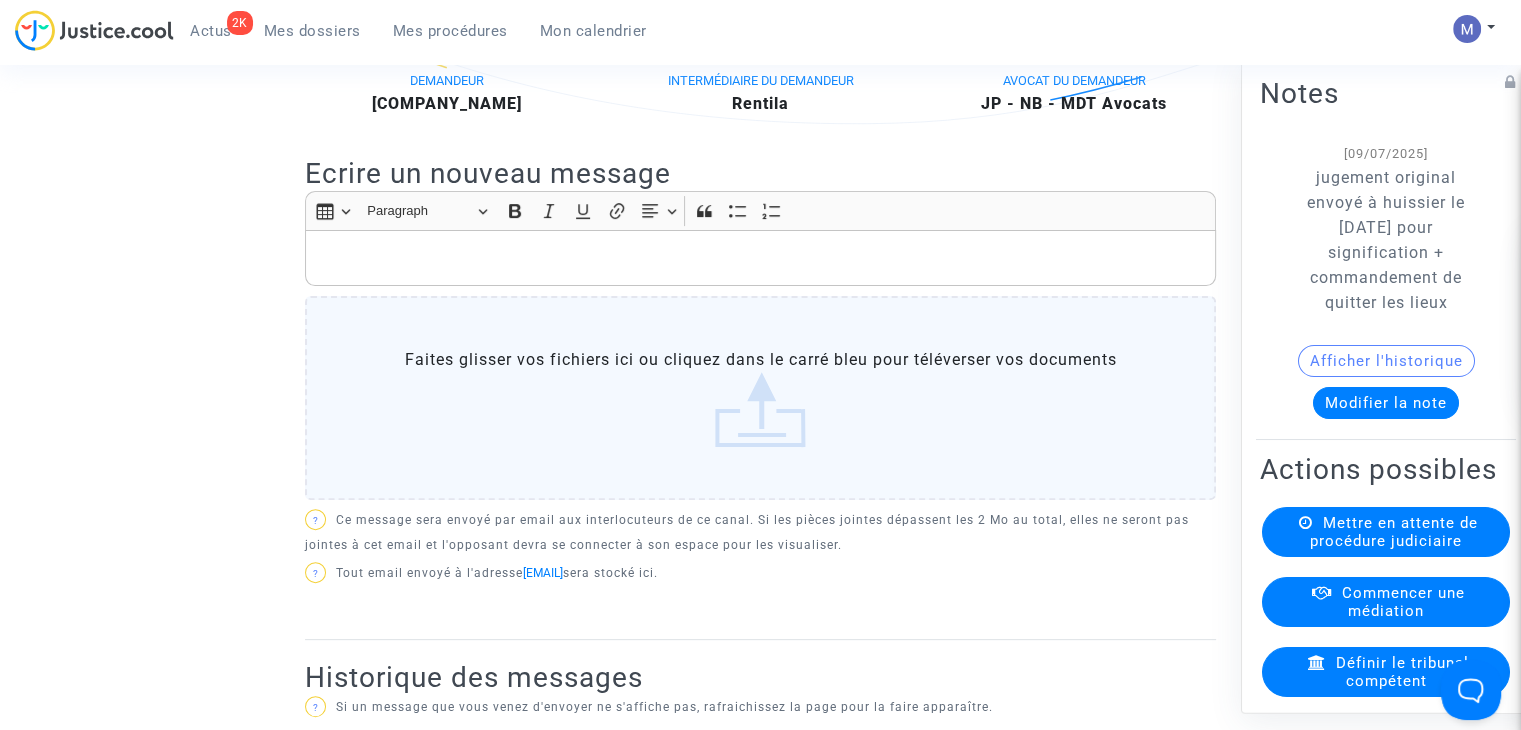 click at bounding box center [761, 258] 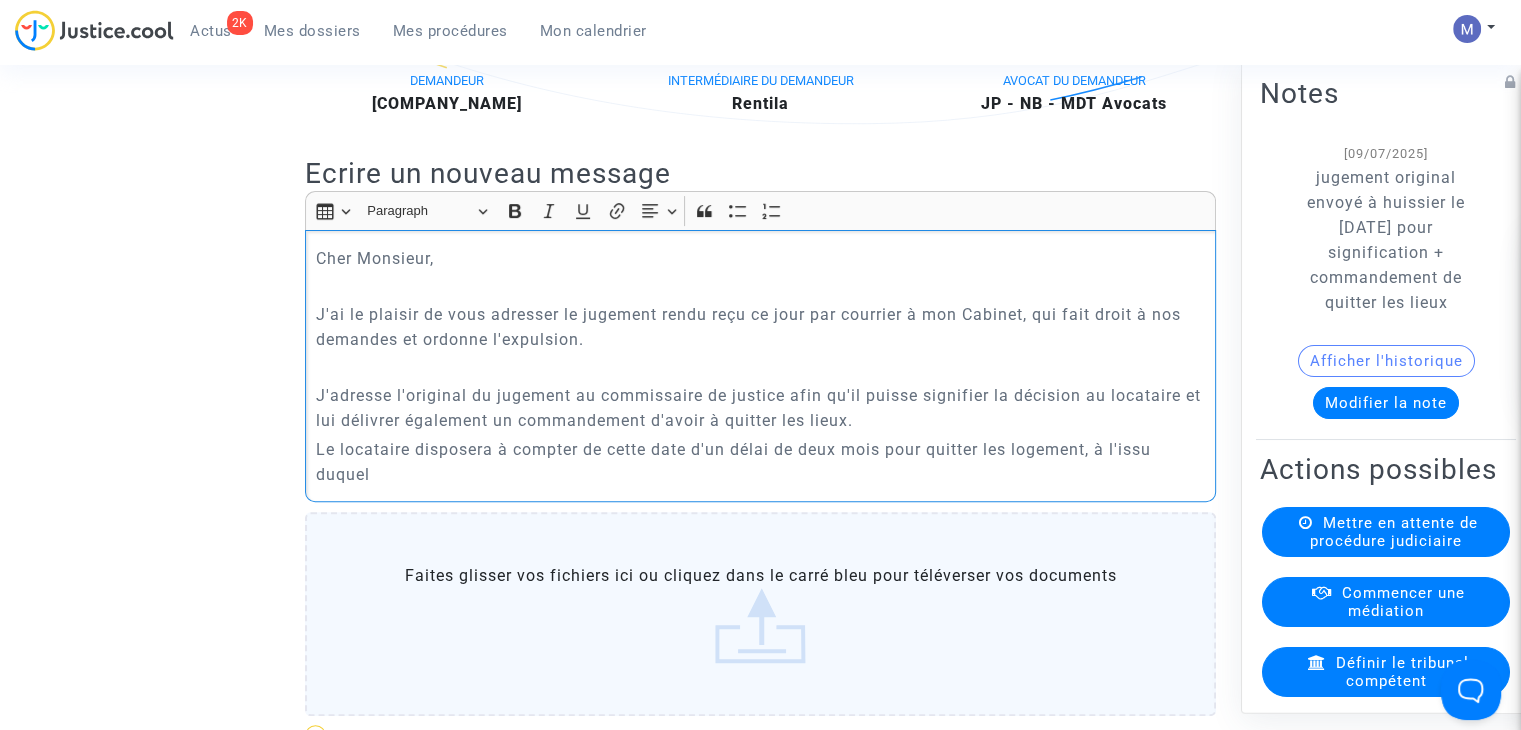 drag, startPoint x: 1106, startPoint y: 473, endPoint x: 1118, endPoint y: 490, distance: 20.808653 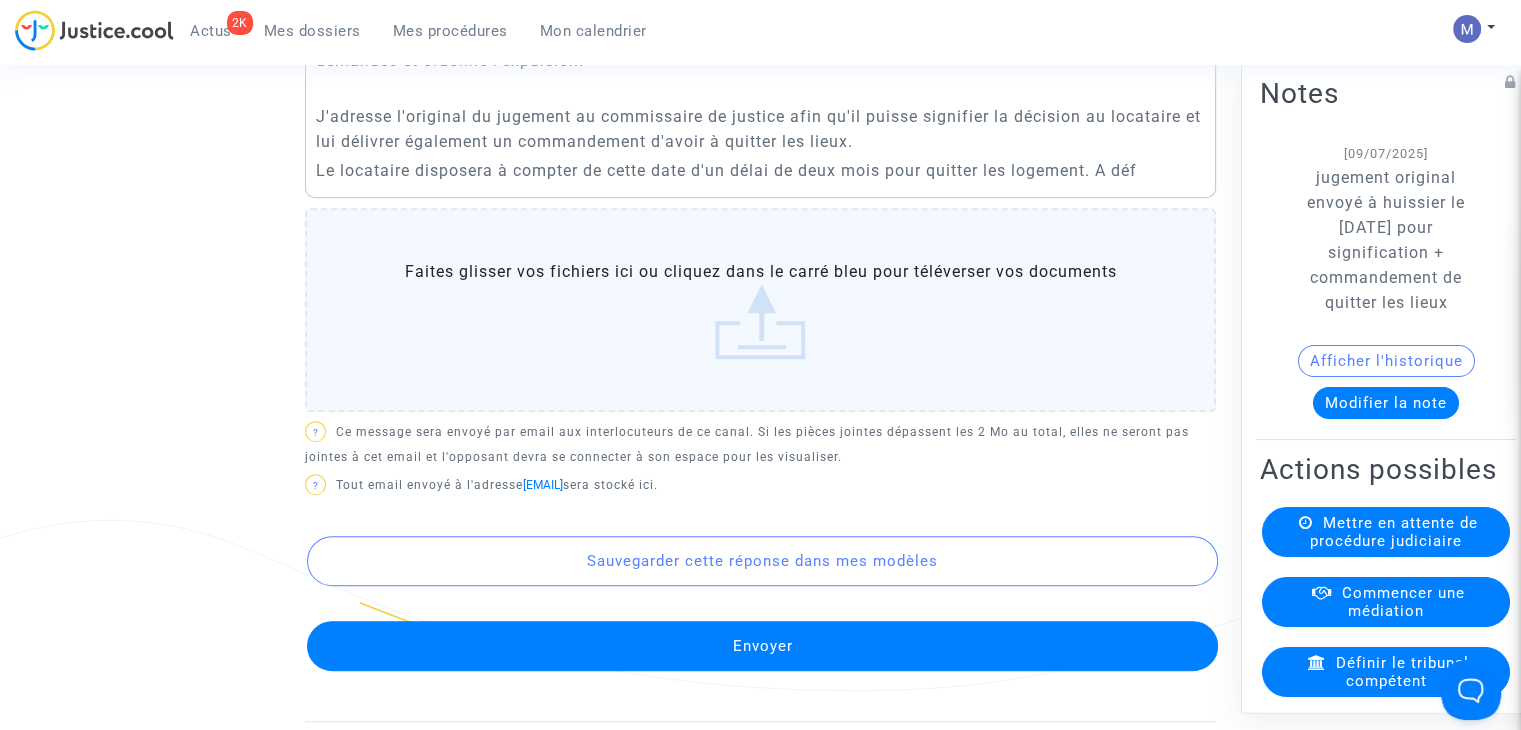 scroll, scrollTop: 521, scrollLeft: 0, axis: vertical 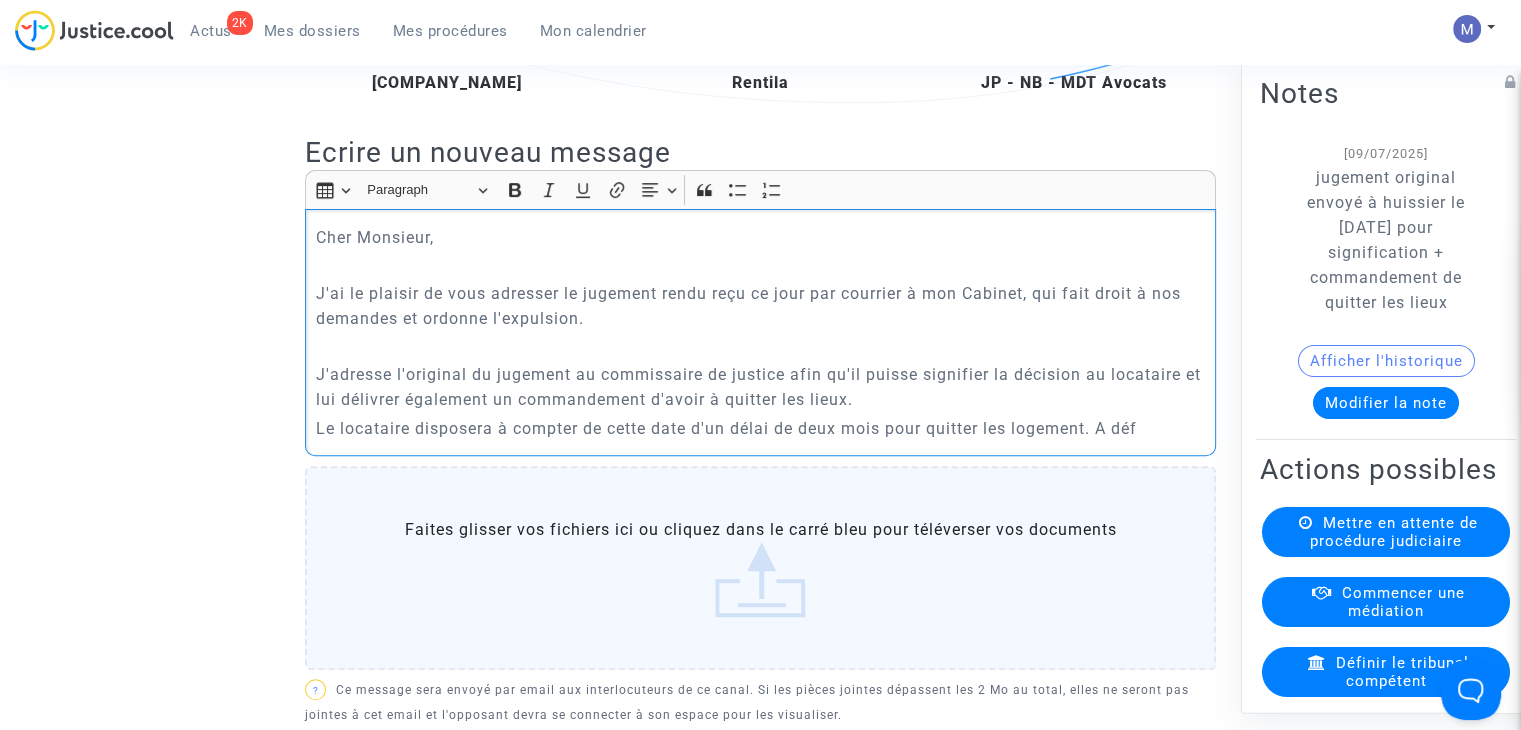 click on "Le locataire disposera à compter de cette date d'un délai de deux mois pour quitter les logement. A déf" at bounding box center (761, 428) 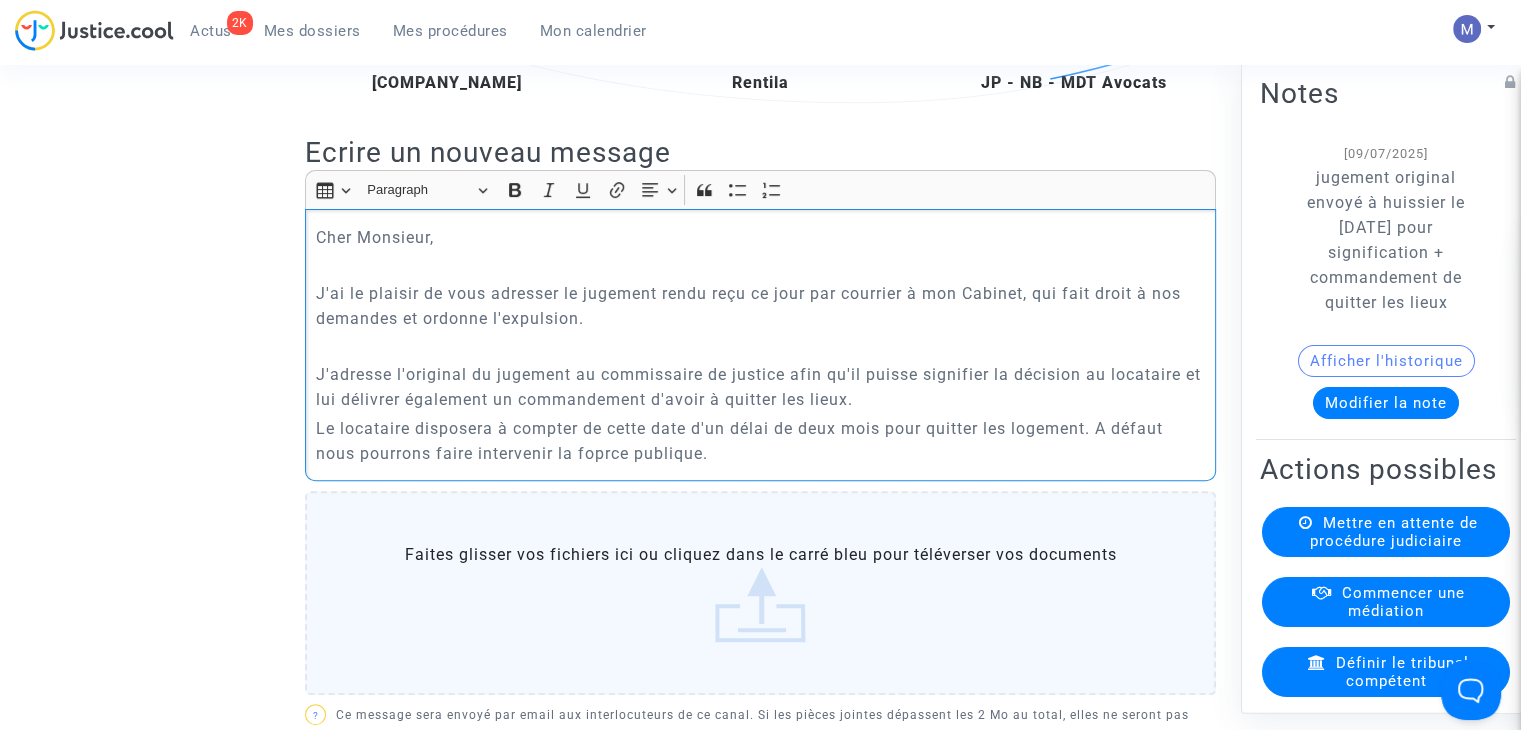 click on "Le locataire disposera à compter de cette date d'un délai de deux mois pour quitter les logement. A défaut nous pourrons faire intervenir la foprce publique." at bounding box center (761, 441) 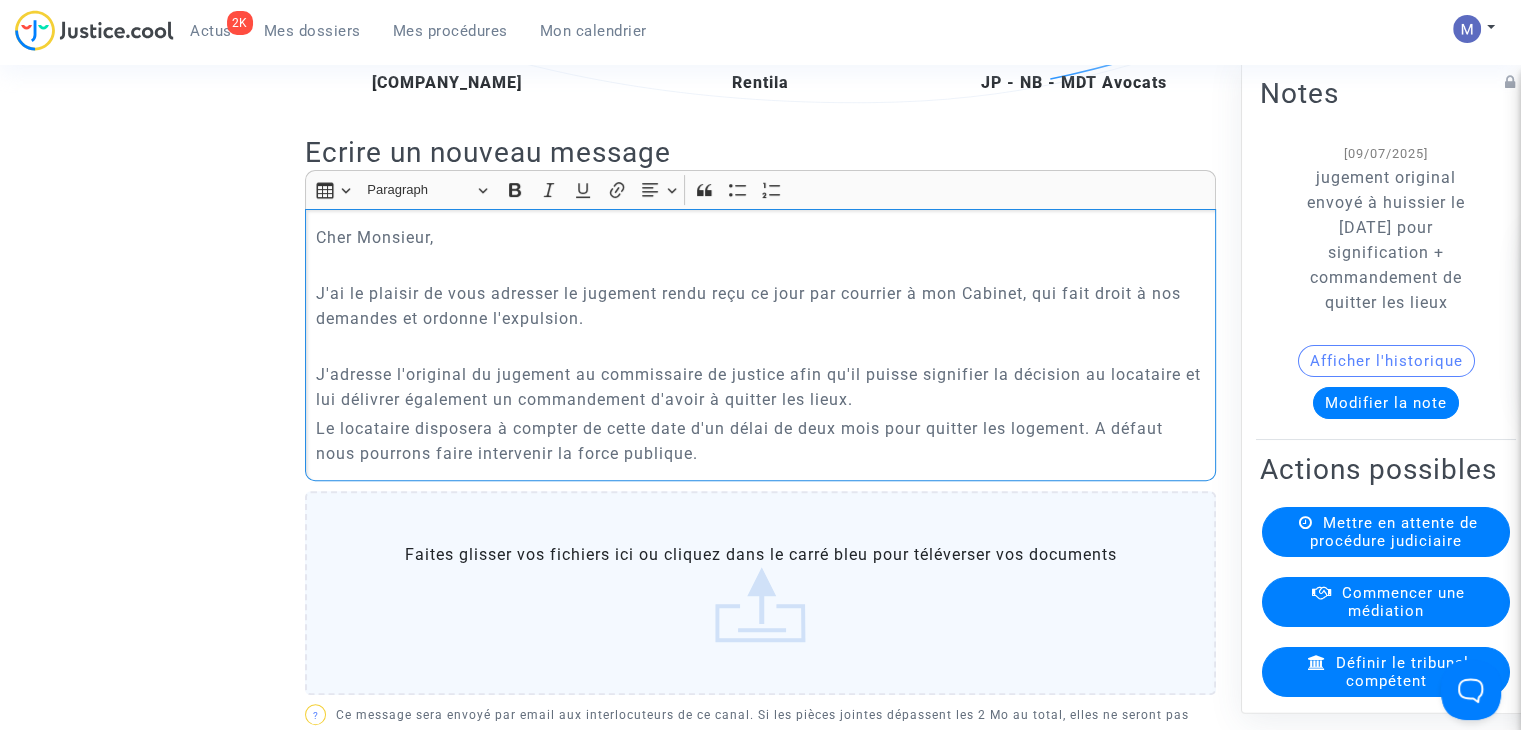 click on "Le locataire disposera à compter de cette date d'un délai de deux mois pour quitter les logement. A défaut nous pourrons faire intervenir la force publique." at bounding box center (761, 441) 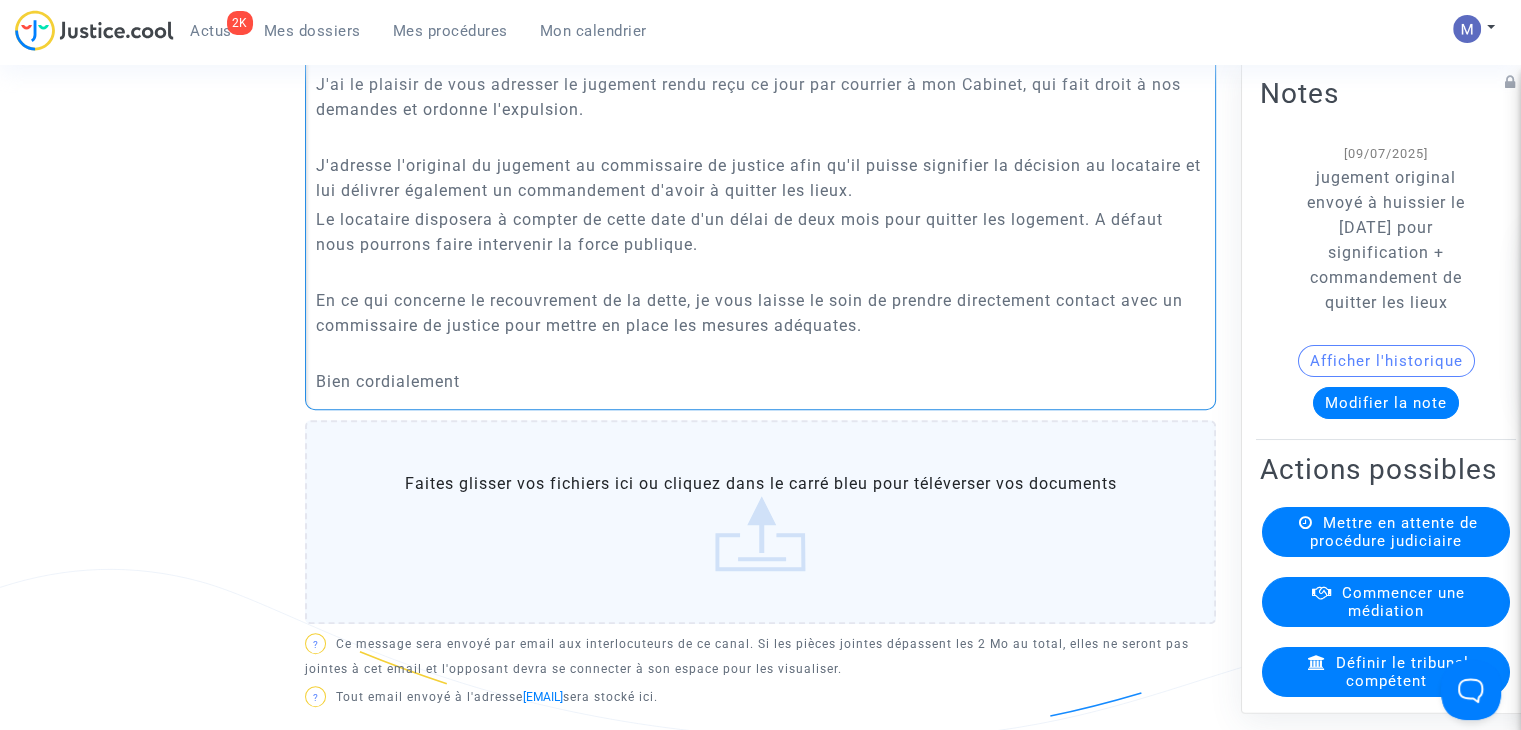 scroll, scrollTop: 1021, scrollLeft: 0, axis: vertical 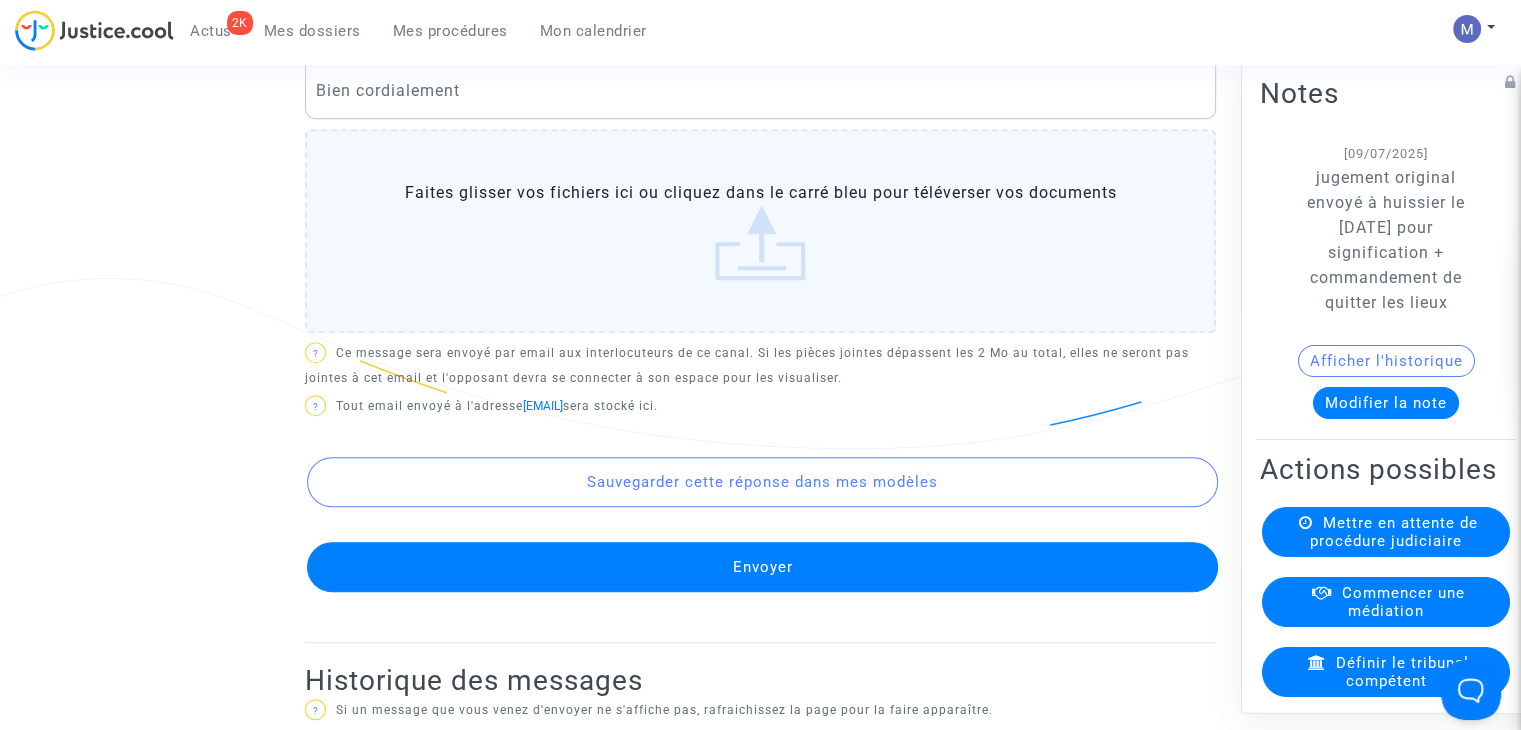 click on "Faites glisser vos fichiers ici ou cliquez dans le carré bleu pour téléverser vos documents" at bounding box center [760, 231] 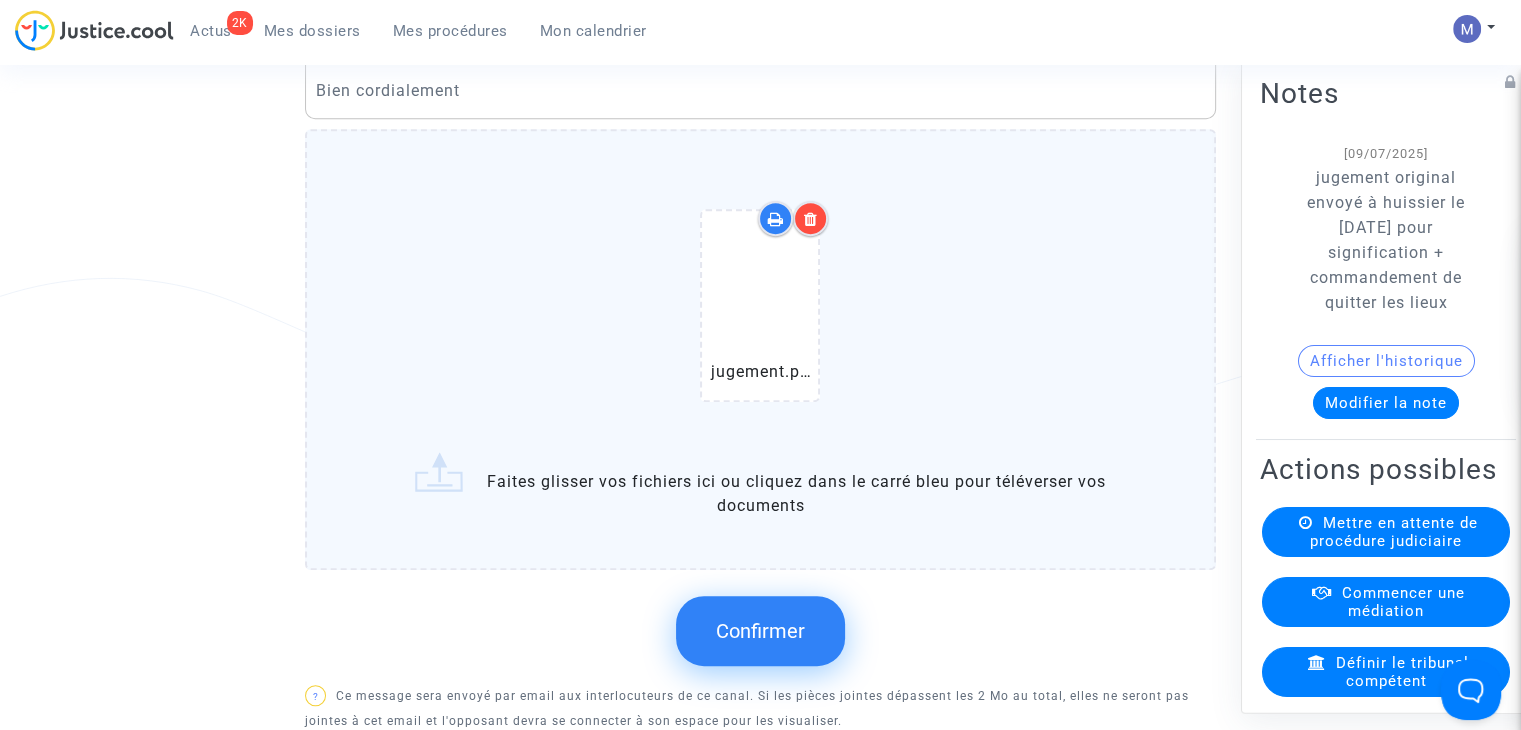 click on "Confirmer" at bounding box center [760, 631] 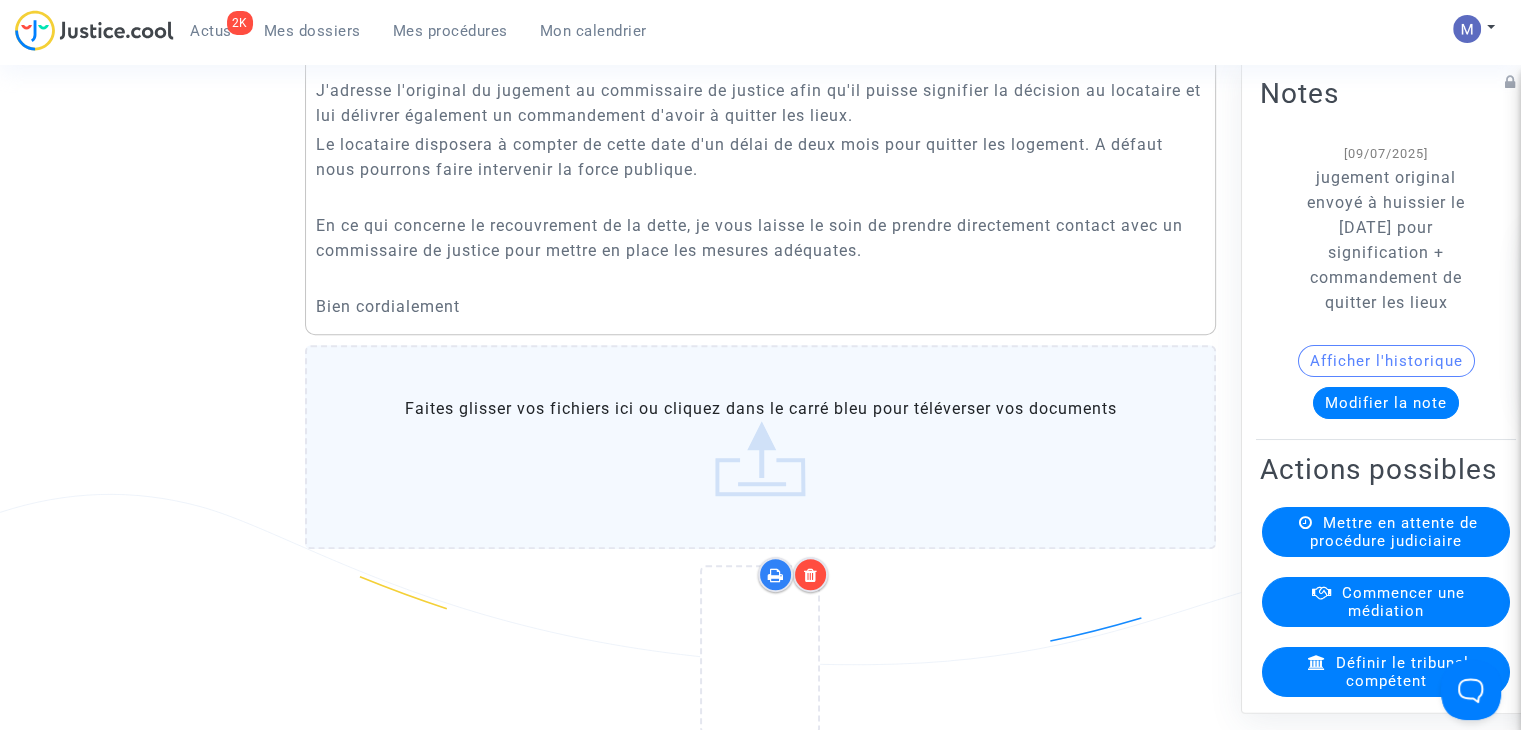 scroll, scrollTop: 521, scrollLeft: 0, axis: vertical 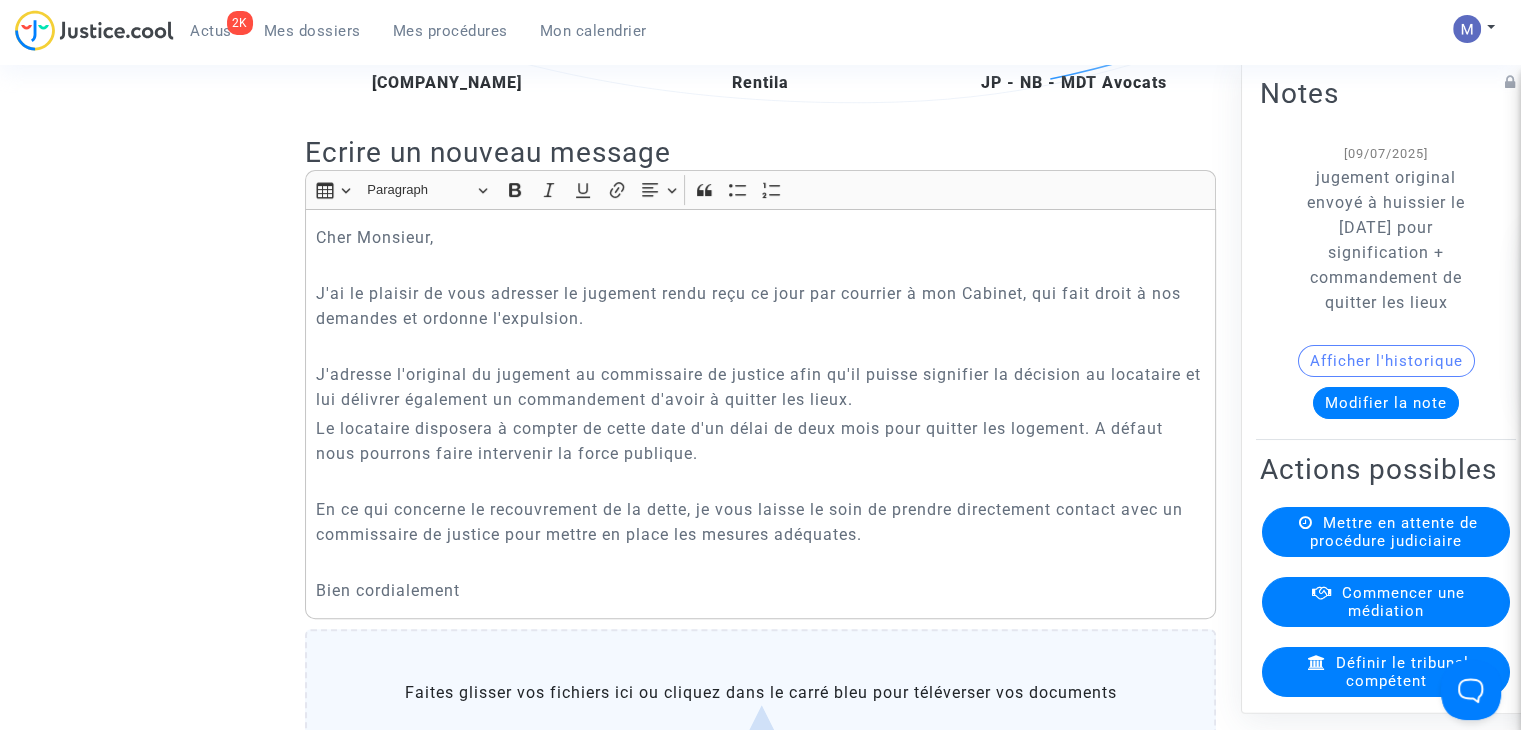 click on "J'ai le plaisir de vous adresser le jugement rendu reçu ce jour par courrier à mon Cabinet, qui fait droit à nos demandes et ordonne l'expulsion." at bounding box center (761, 306) 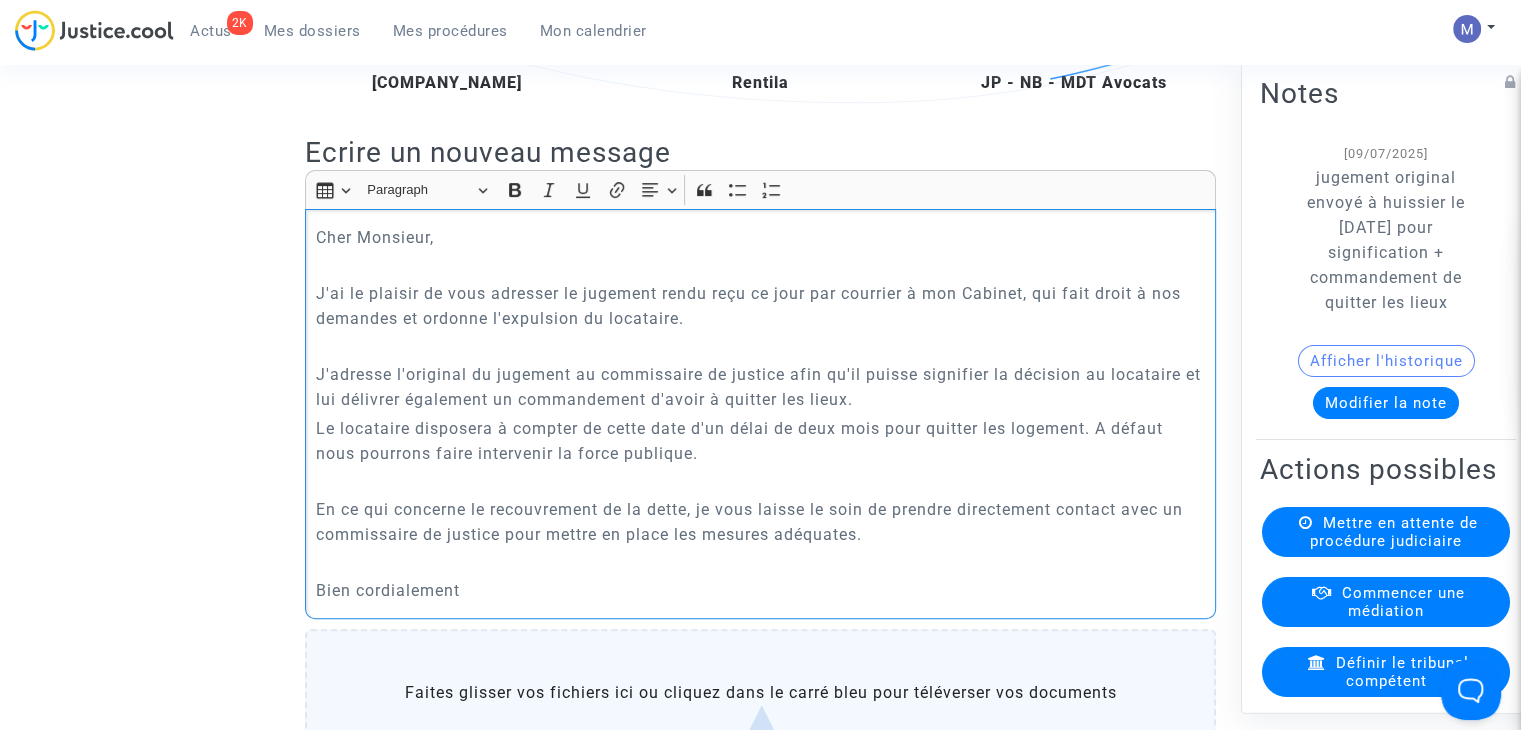 click on "J'ai le plaisir de vous adresser le jugement rendu reçu ce jour par courrier à mon Cabinet, qui fait droit à nos demandes et ordonne l'expulsion du locataire." at bounding box center [761, 306] 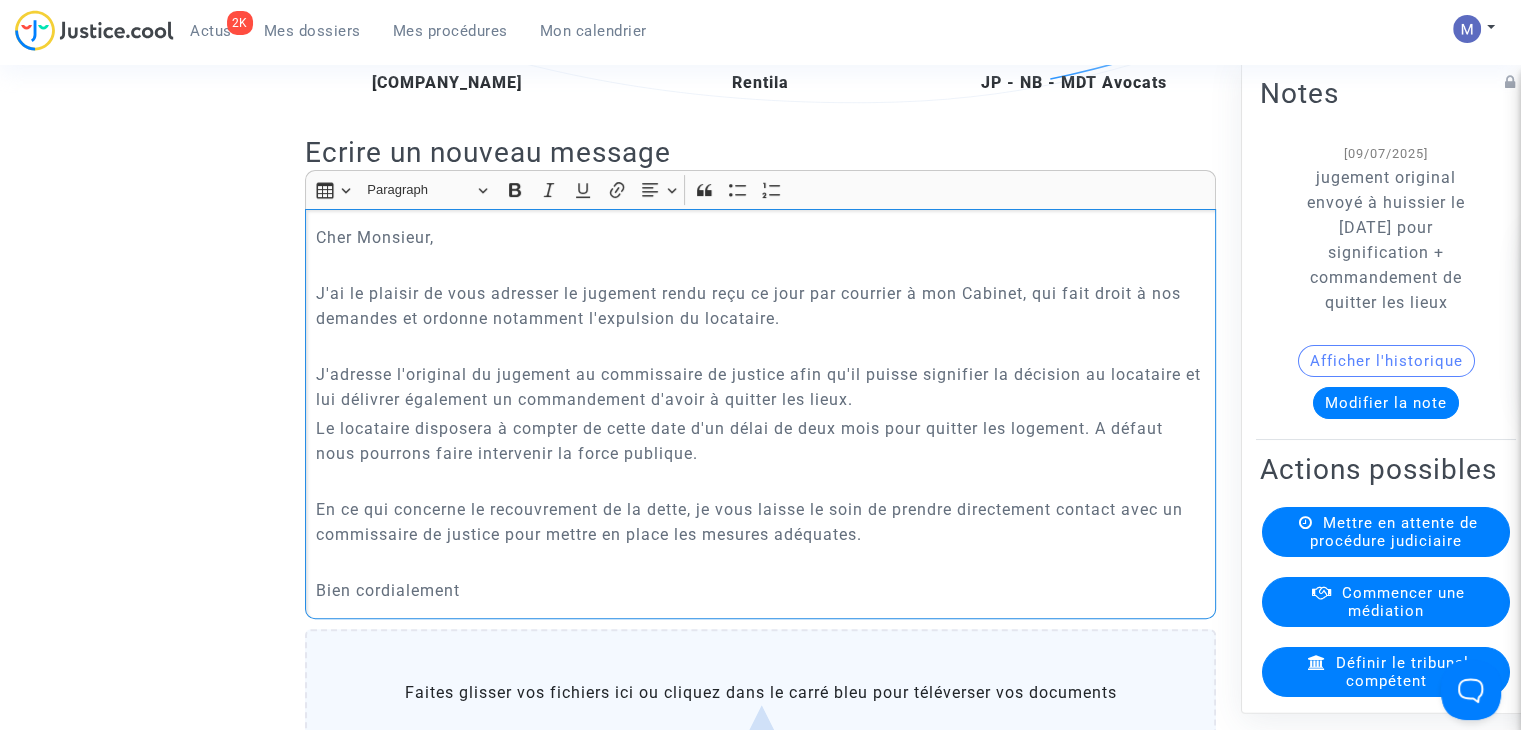 click on "Le locataire disposera à compter de cette date d'un délai de deux mois pour quitter les logement. A défaut nous pourrons faire intervenir la force publique." at bounding box center (761, 441) 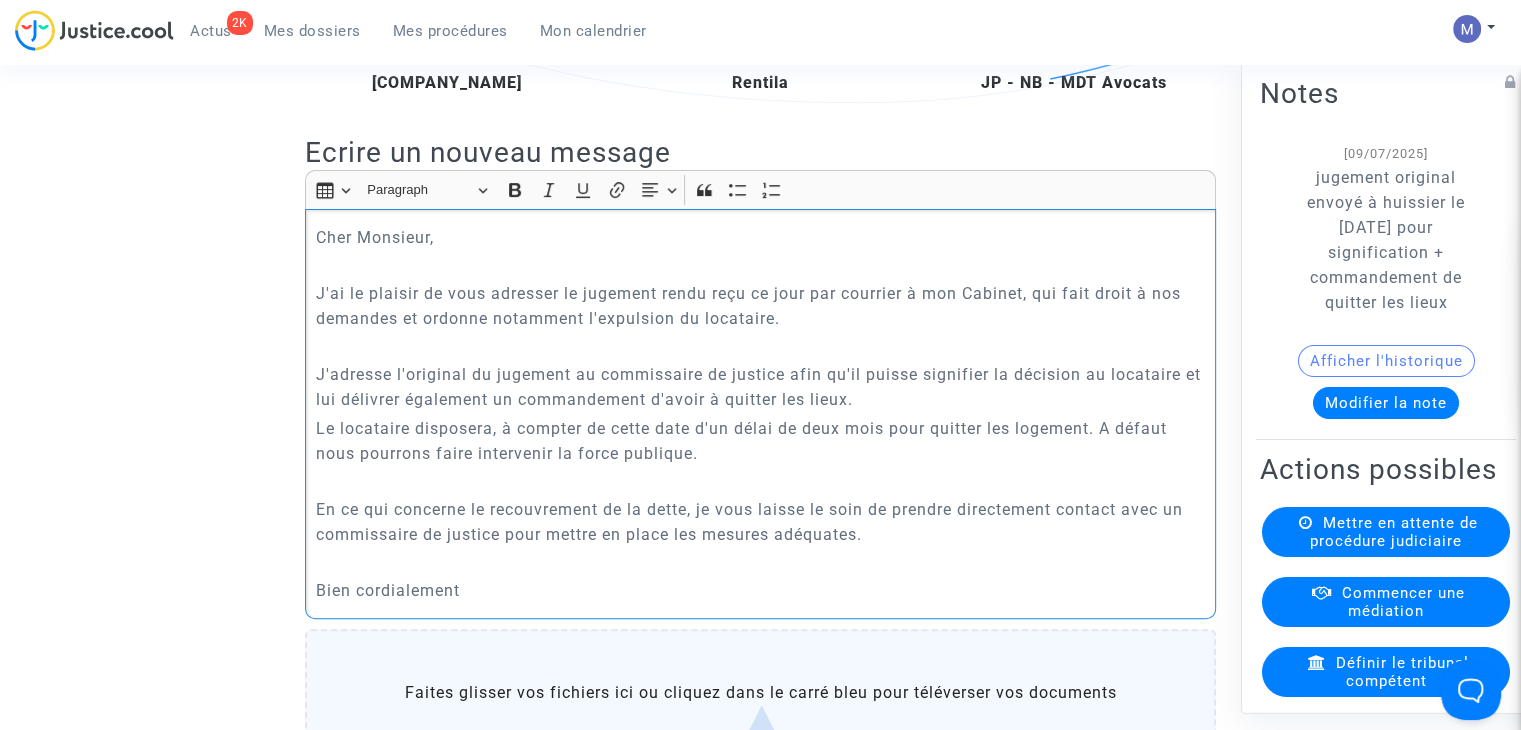click on "Le locataire disposera, à compter de cette date d'un délai de deux mois pour quitter les logement. A défaut nous pourrons faire intervenir la force publique." at bounding box center [761, 441] 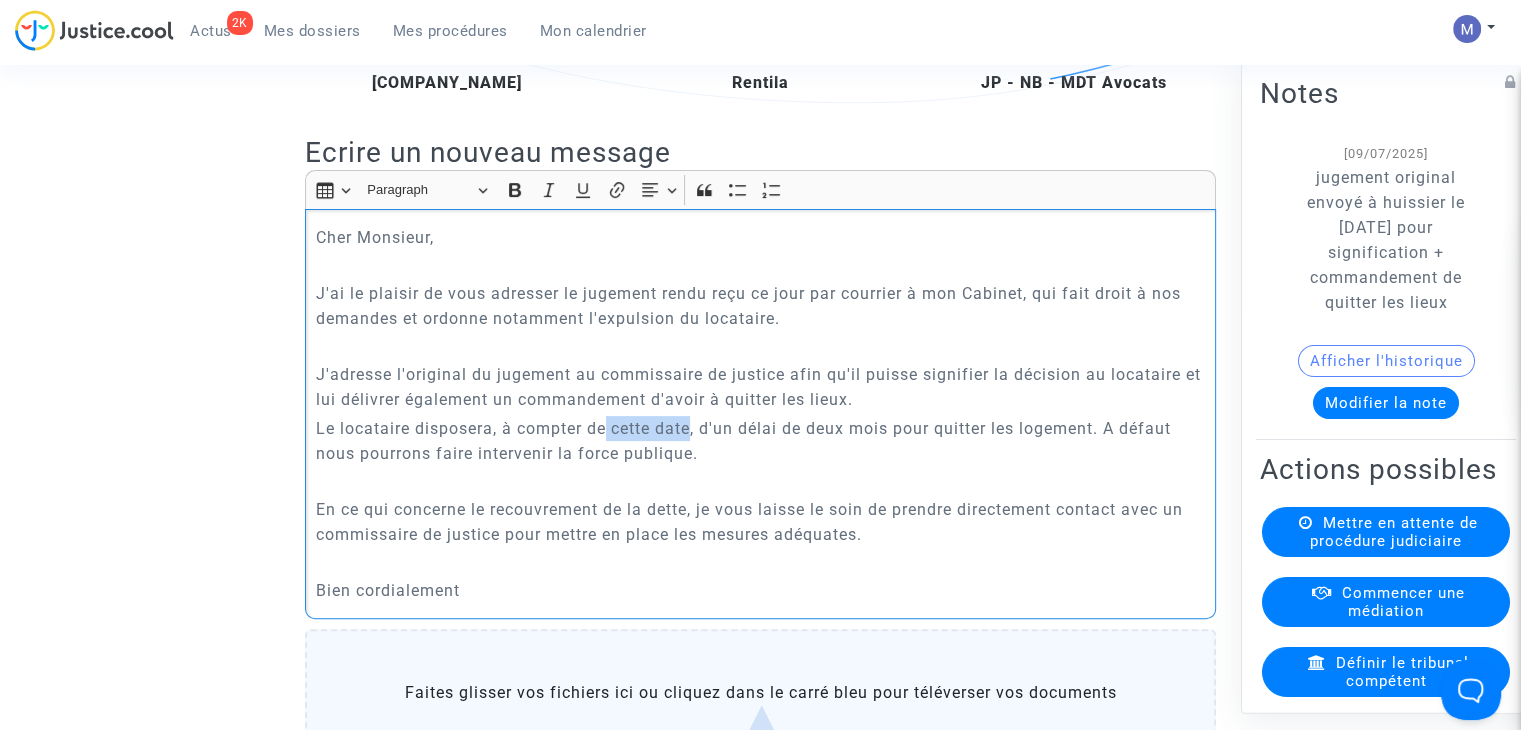 drag, startPoint x: 691, startPoint y: 451, endPoint x: 611, endPoint y: 461, distance: 80.622574 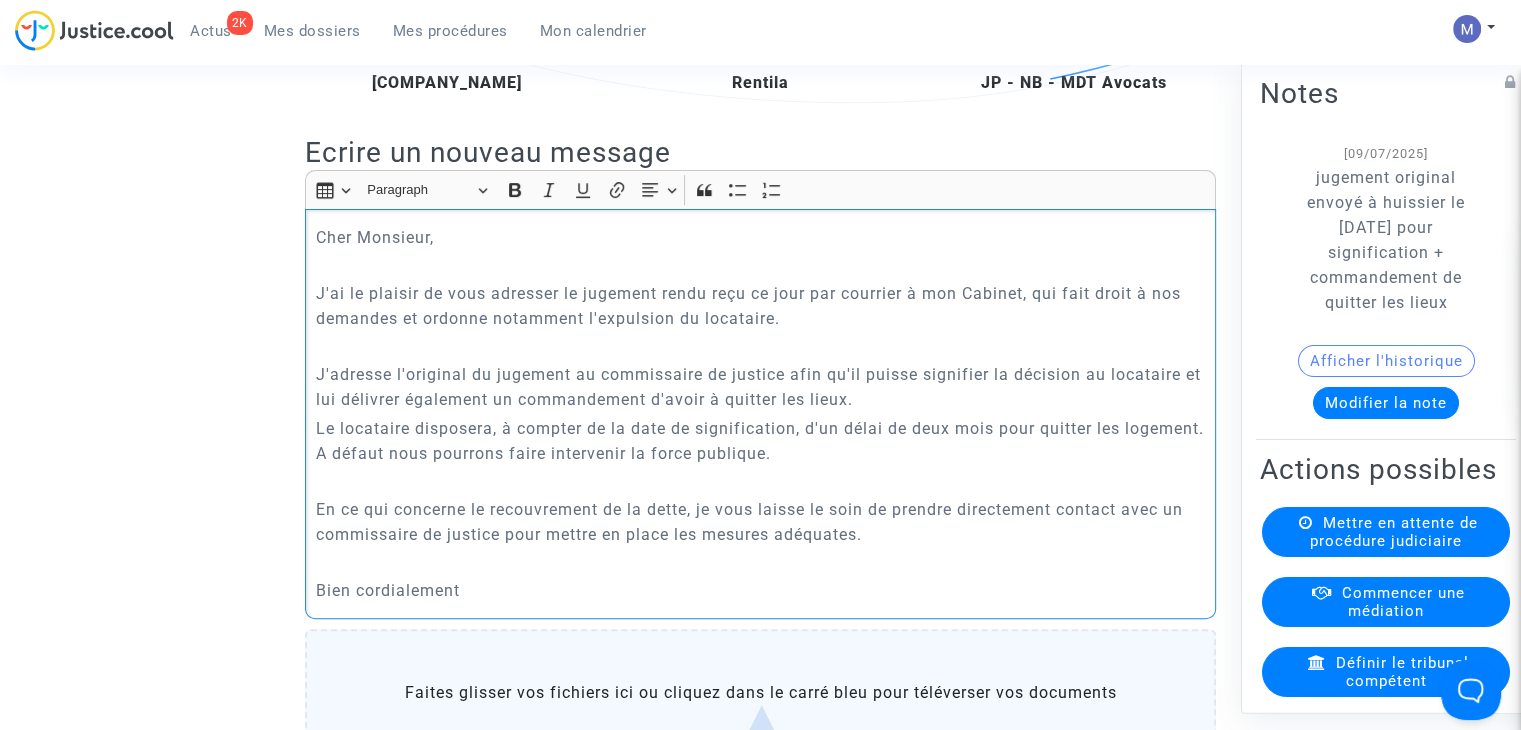 click on "Le locataire disposera, à compter de la date de signification, d'un délai de deux mois pour quitter les logement. A défaut nous pourrons faire intervenir la force publique." at bounding box center (761, 441) 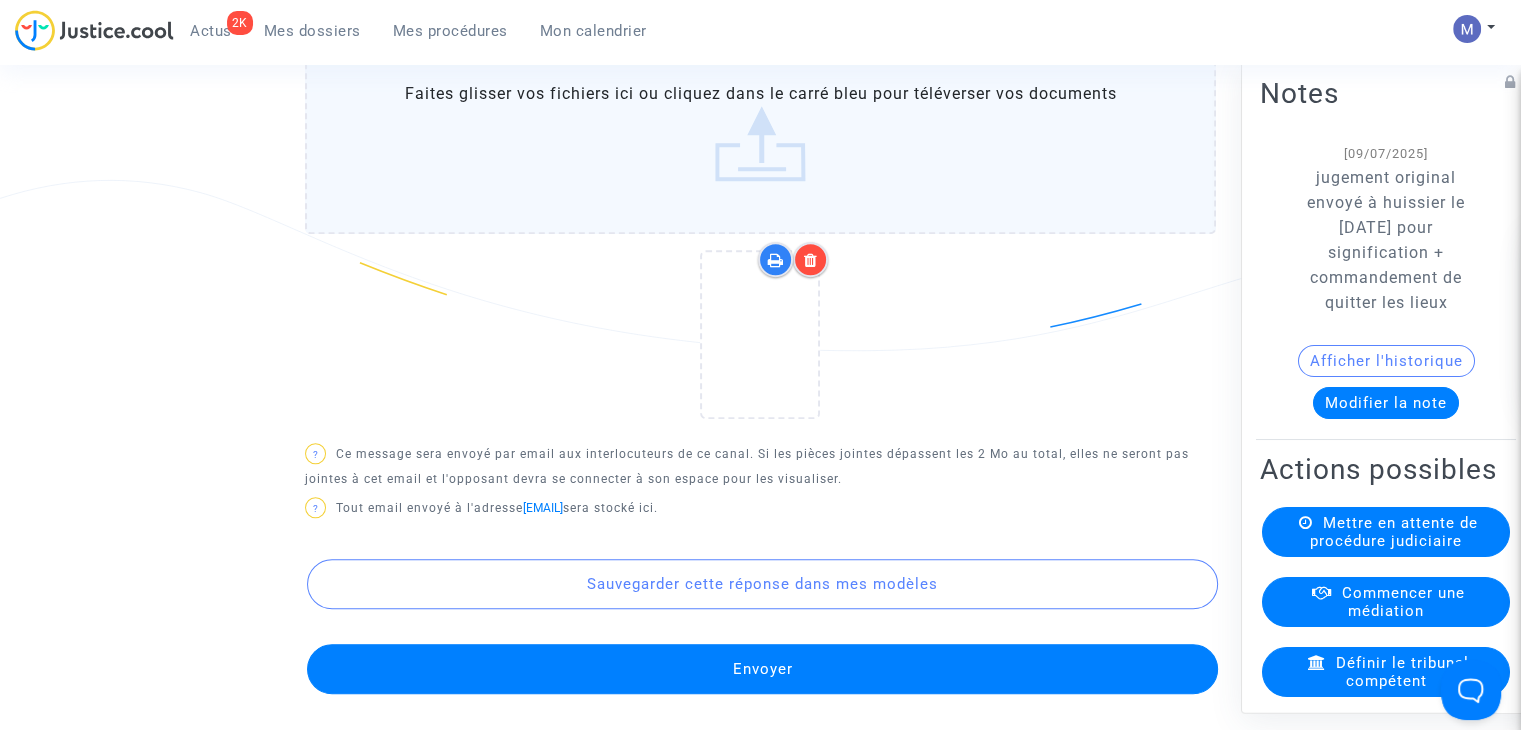 scroll, scrollTop: 1121, scrollLeft: 0, axis: vertical 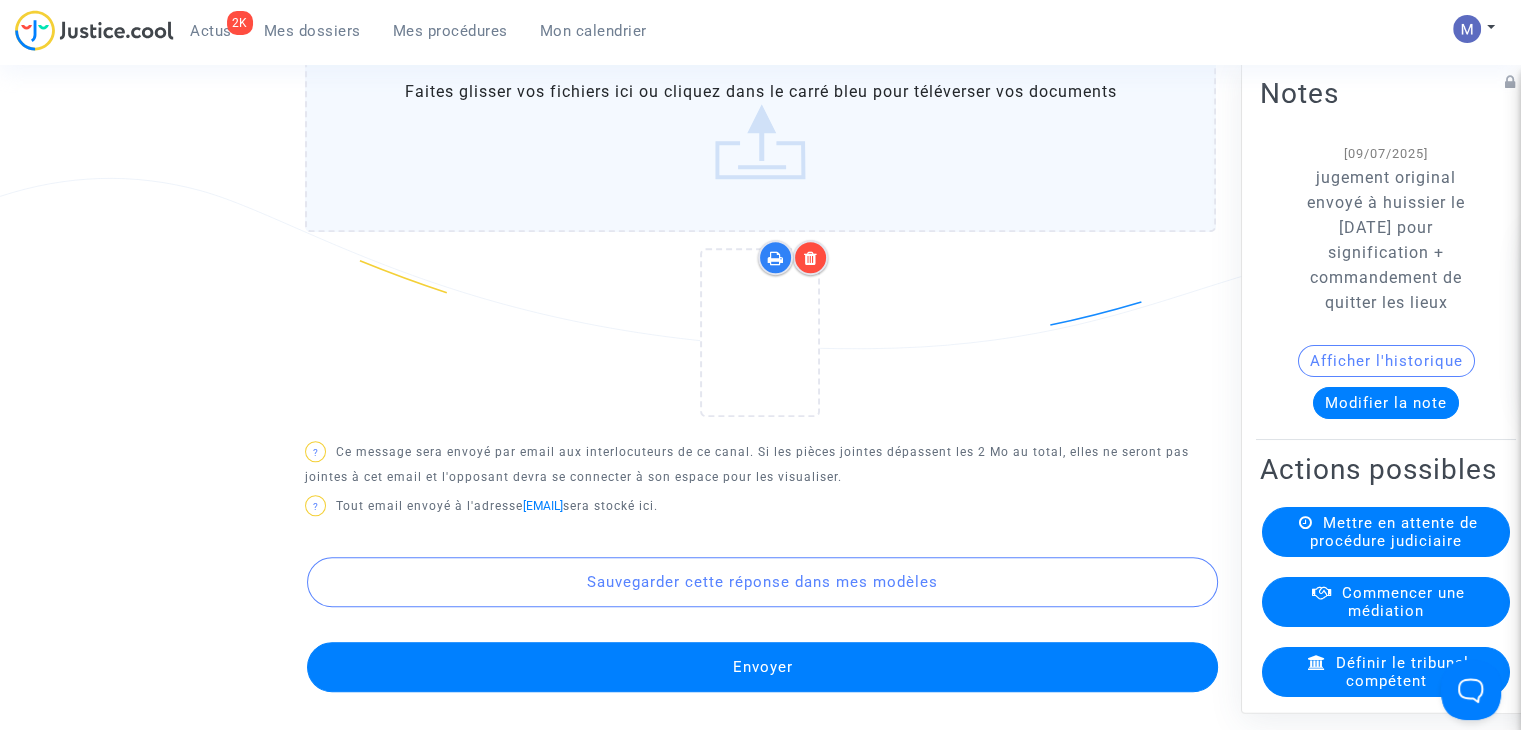 click on "Envoyer" at bounding box center [762, 667] 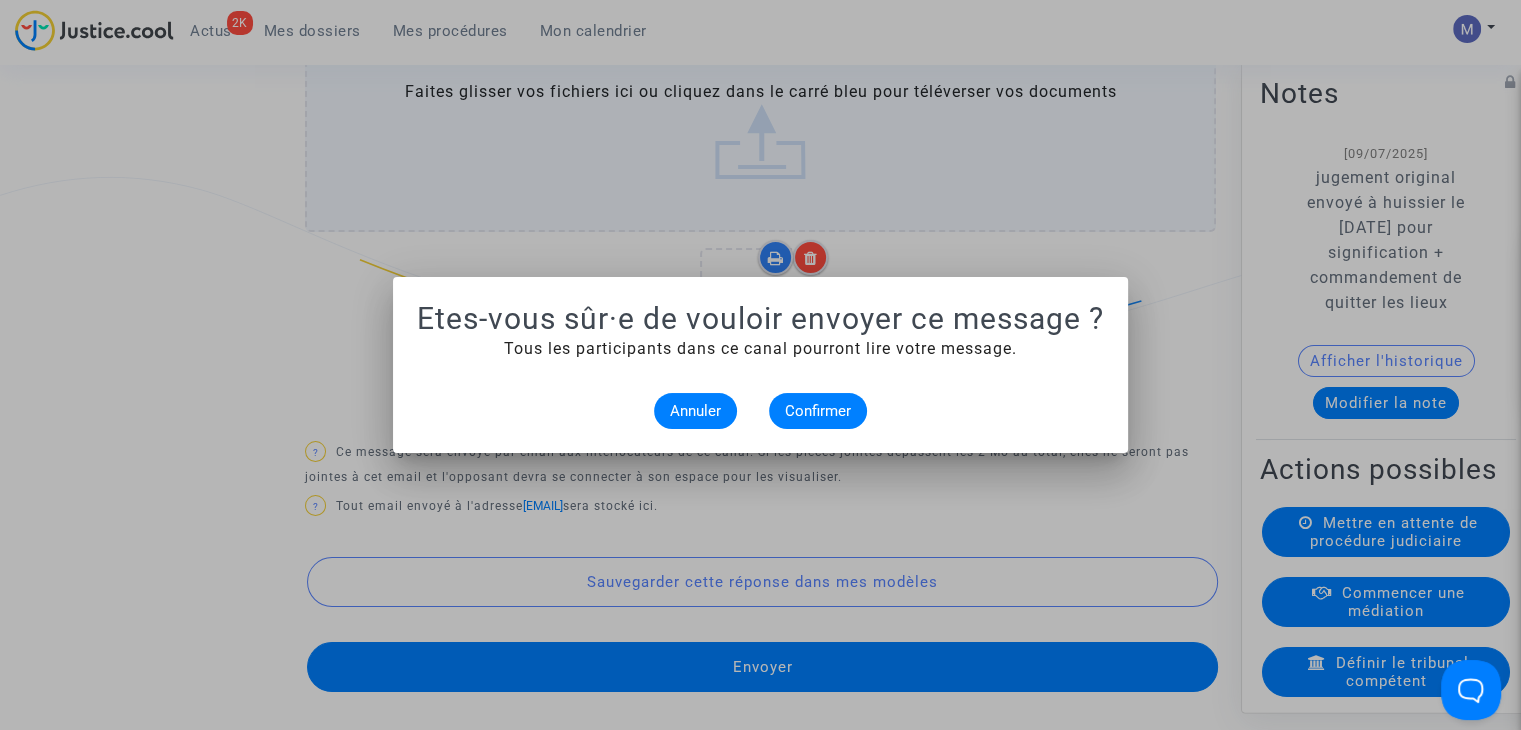 scroll, scrollTop: 0, scrollLeft: 0, axis: both 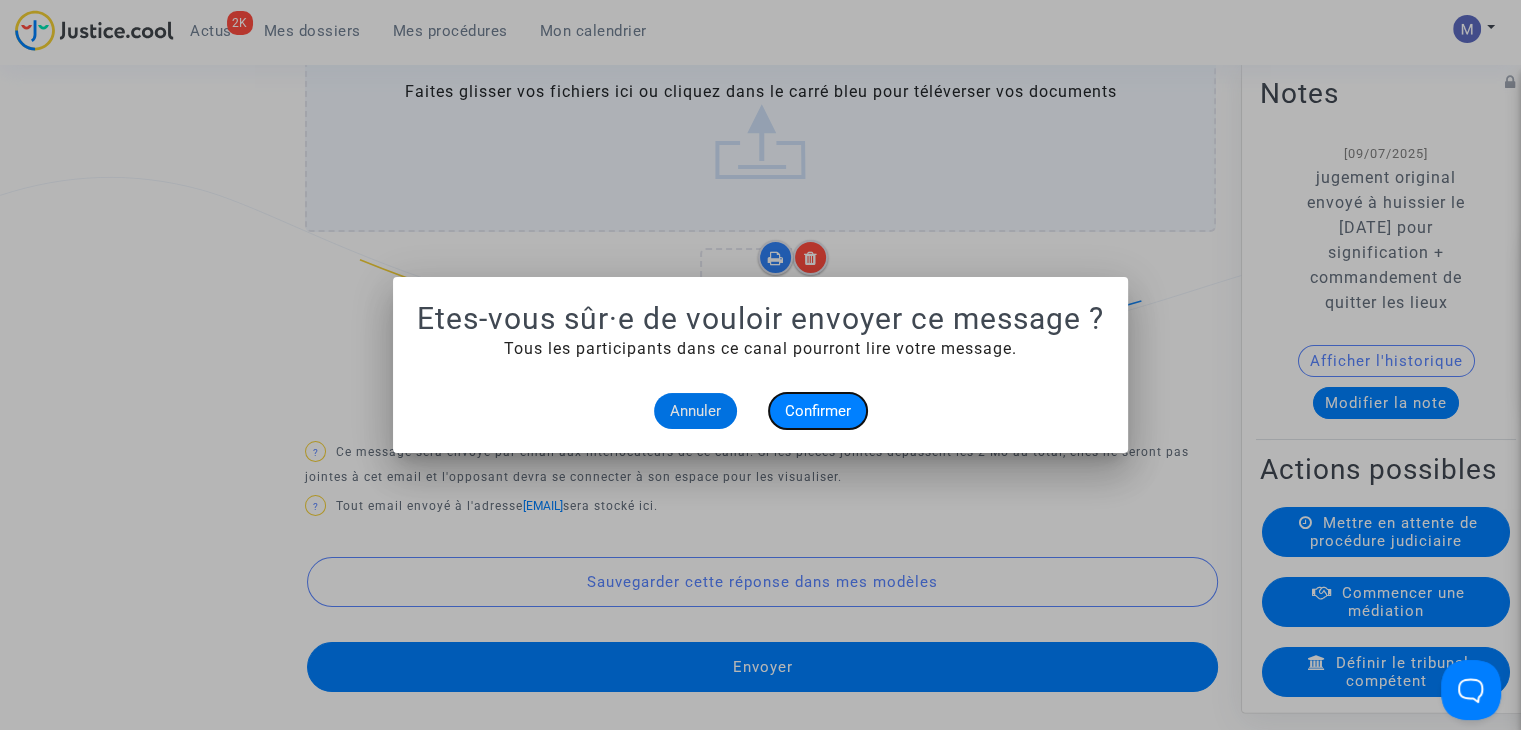 click on "Confirmer" at bounding box center (818, 411) 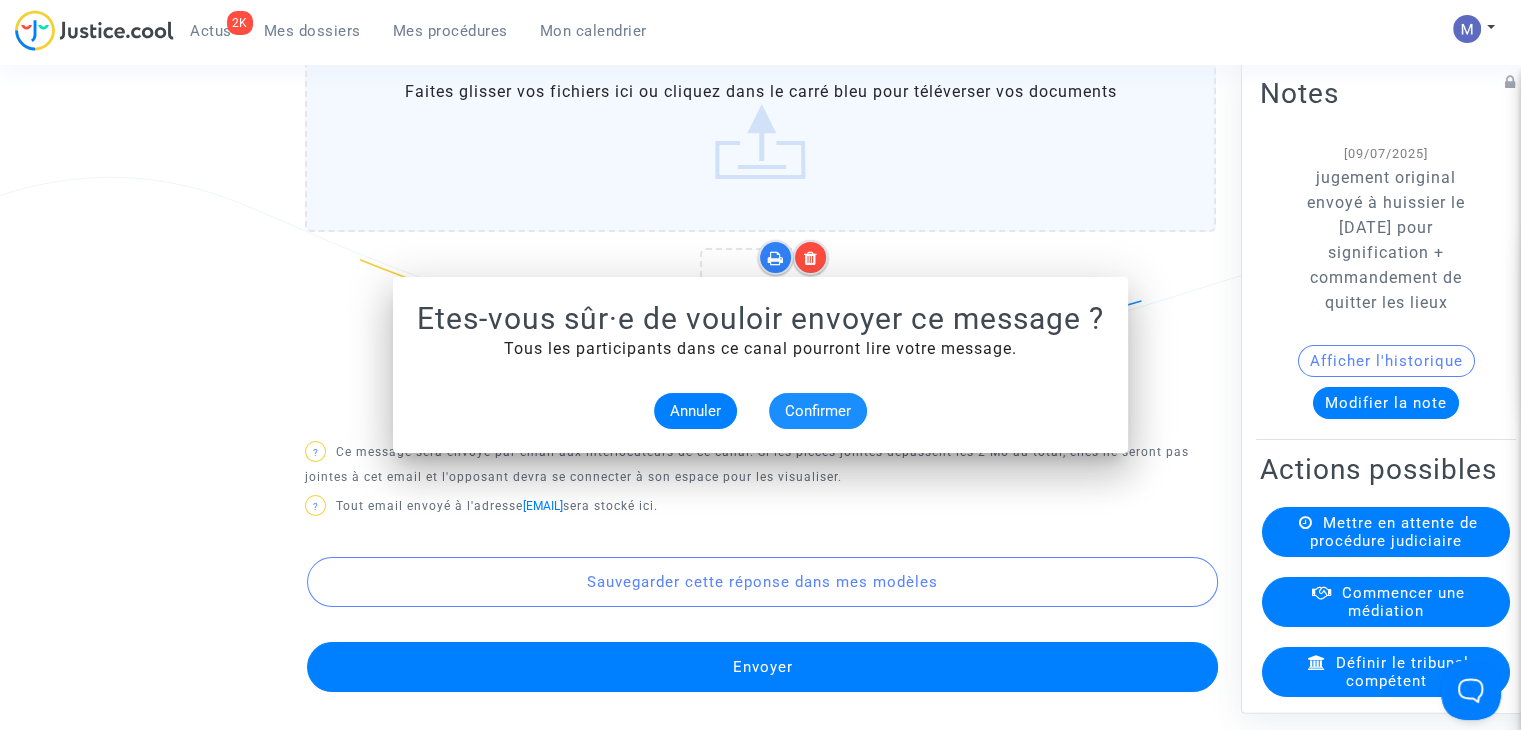 scroll, scrollTop: 1121, scrollLeft: 0, axis: vertical 